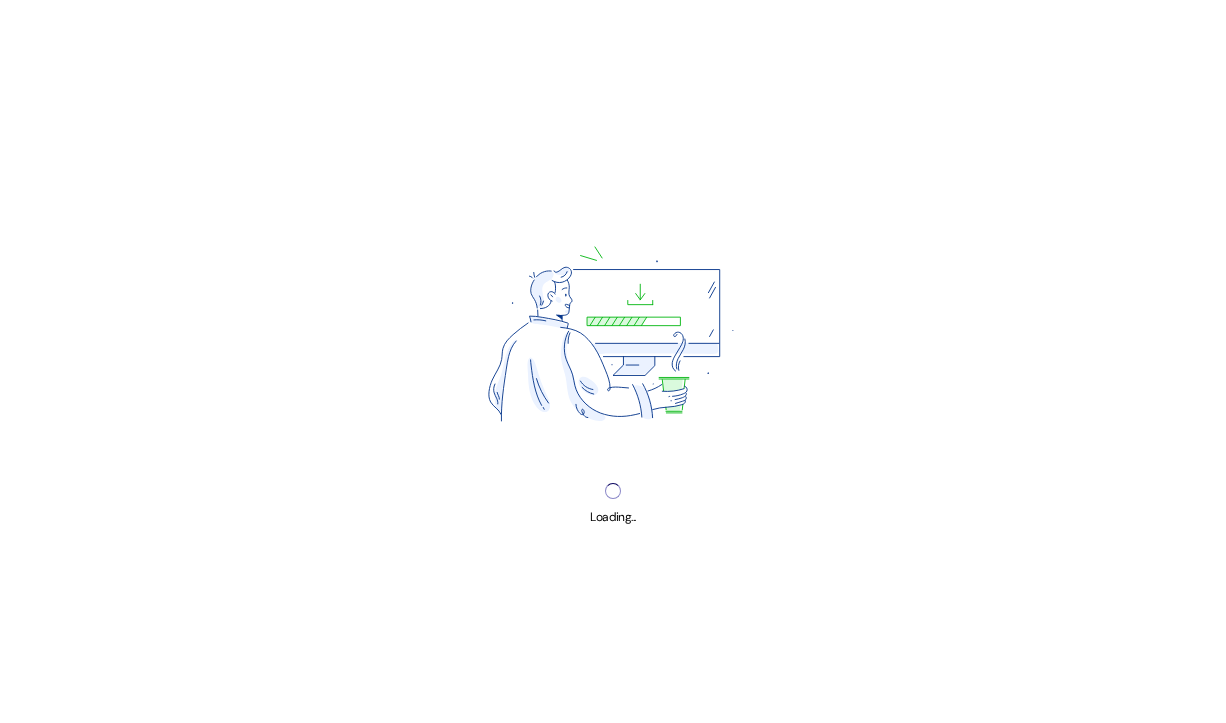 scroll, scrollTop: 0, scrollLeft: 0, axis: both 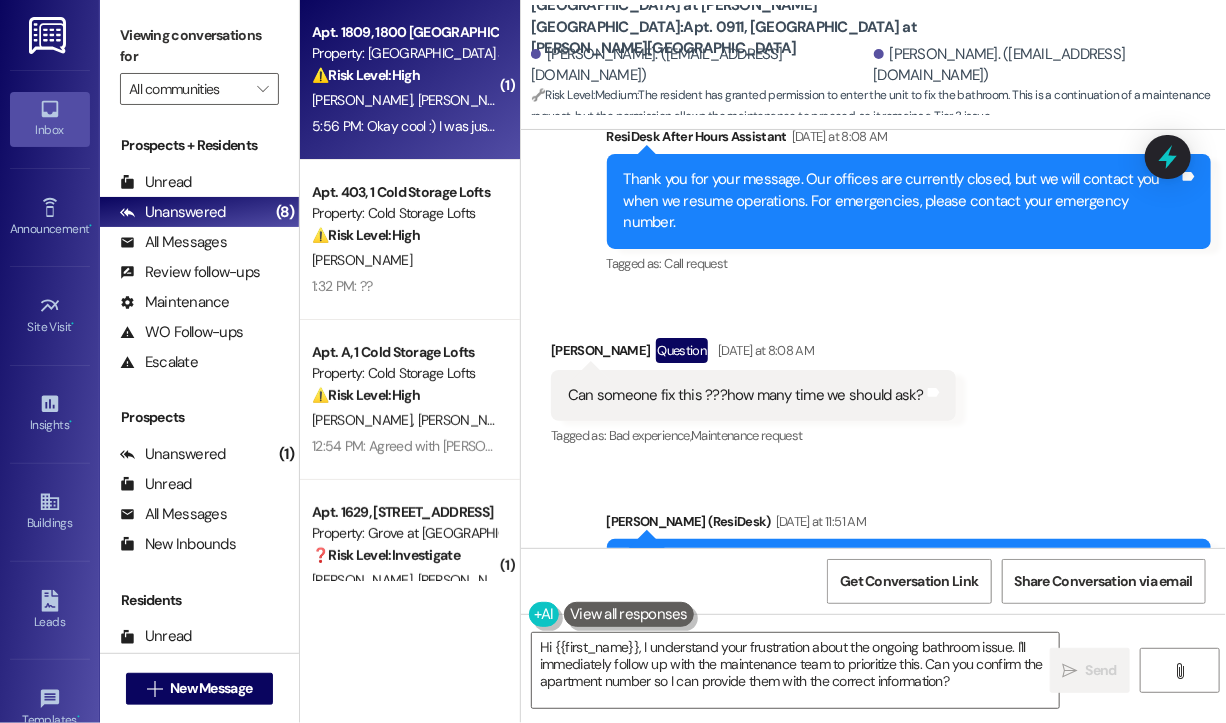 click on "5:56 PM: Okay cool :)
I was just trying to put a work order in but the resident portal hasnt been responding at all. Could you make one for me?
Our bottom left burner on our stove has been faulty and is making sparking noises when we use it. I think the wiring might be messed up so if we could get that fixed it would help.
They have replaced it before but just like last time the burer is stuck and cant actually be physically removed from the socket again 5:56 PM: Okay cool :)
I was just trying to put a work order in but the resident portal hasnt been responding at all. Could you make one for me?
Our bottom left burner on our stove has been faulty and is making sparking noises when we use it. I think the wiring might be messed up so if we could get that fixed it would help.
They have replaced it before but just like last time the burer is stuck and cant actually be physically removed from the socket again" at bounding box center [404, 126] 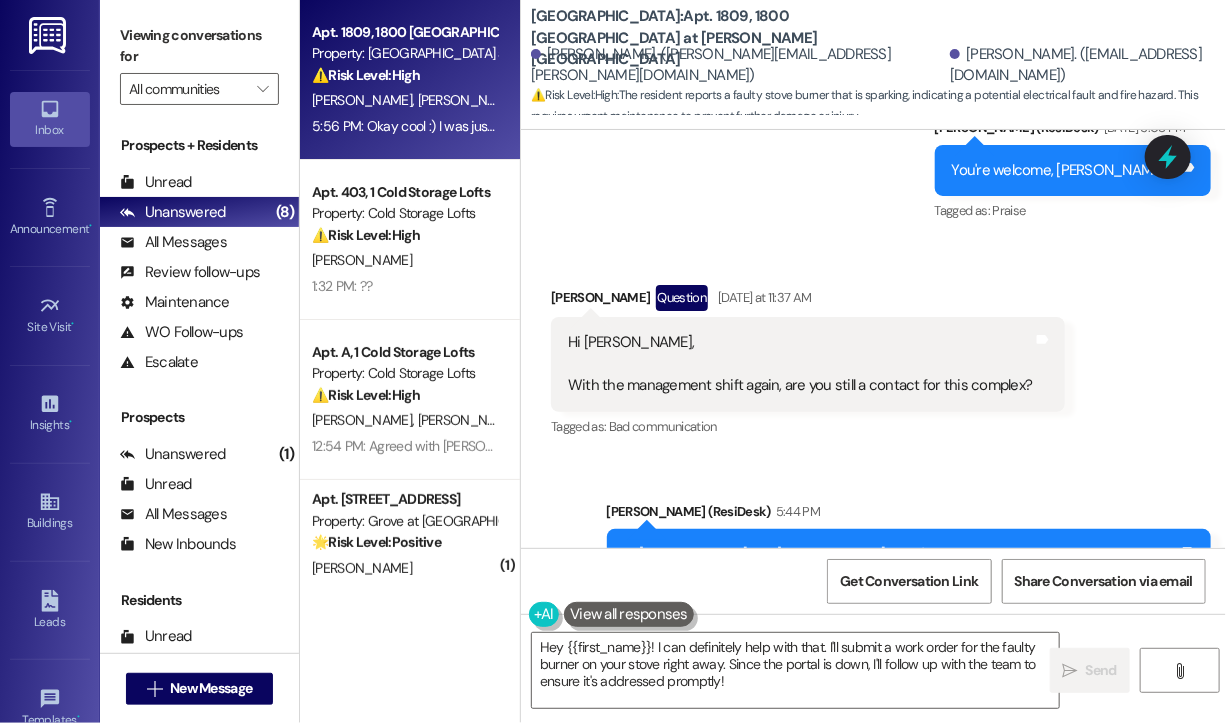 scroll, scrollTop: 22546, scrollLeft: 0, axis: vertical 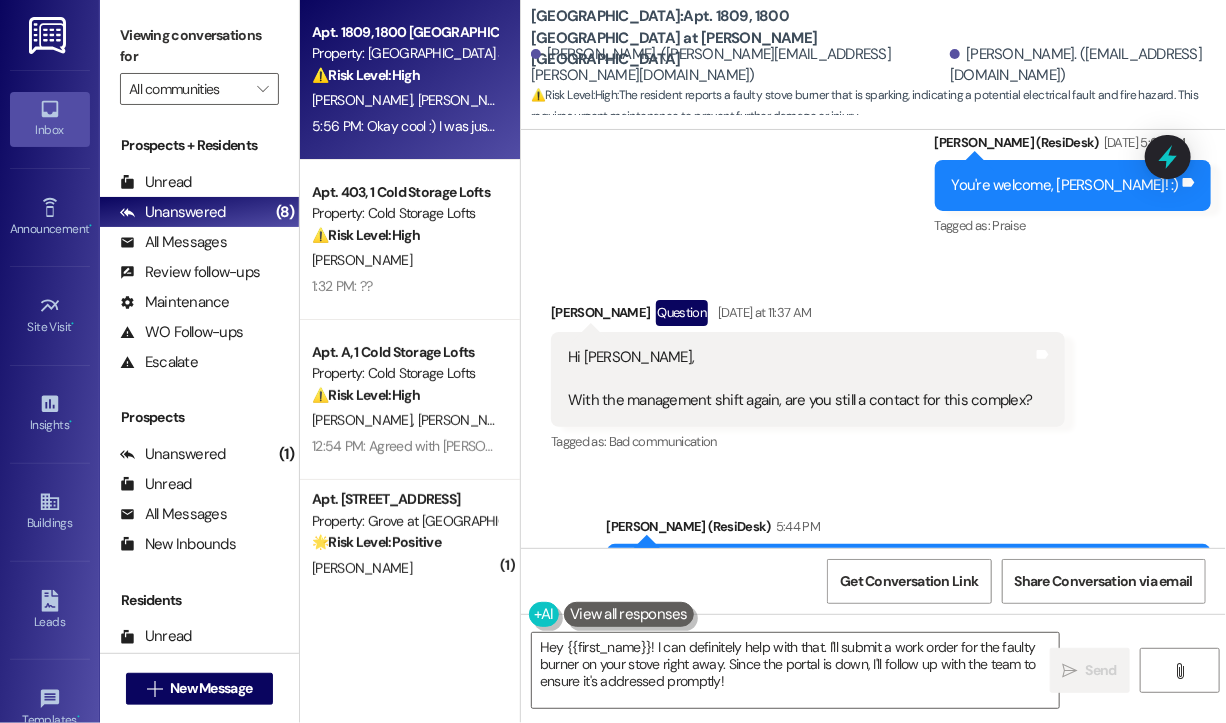 drag, startPoint x: 872, startPoint y: 417, endPoint x: 693, endPoint y: 333, distance: 197.72961 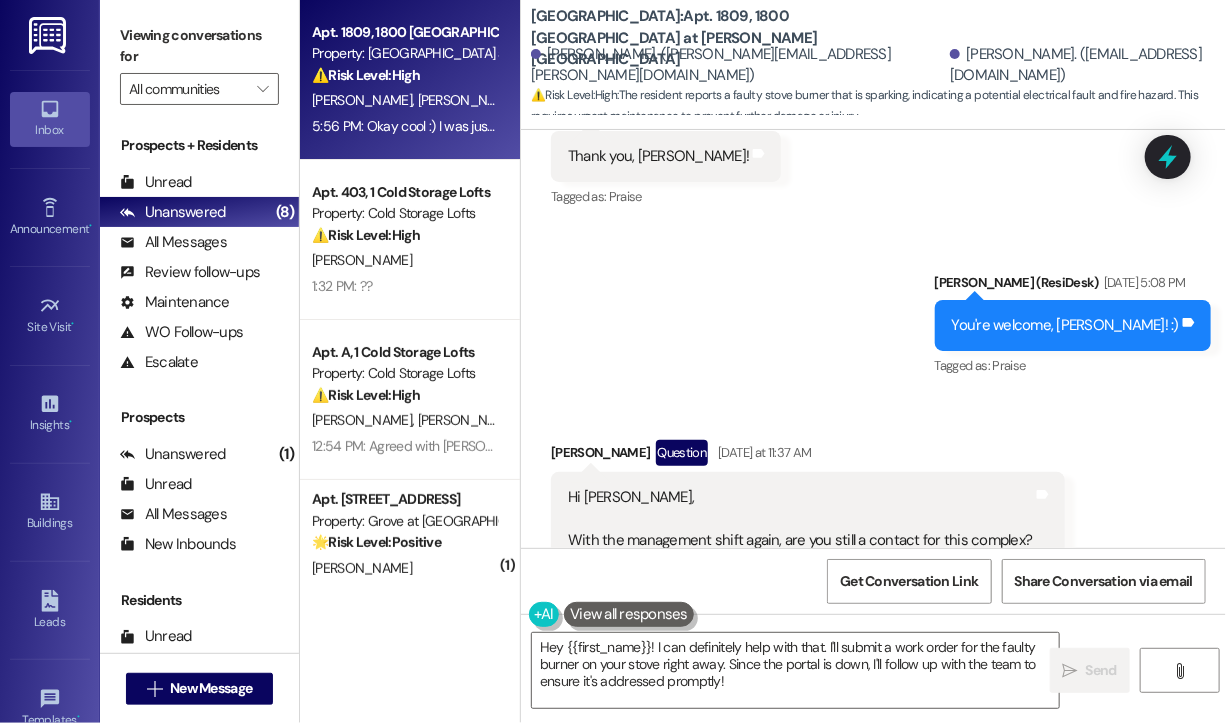 scroll, scrollTop: 22246, scrollLeft: 0, axis: vertical 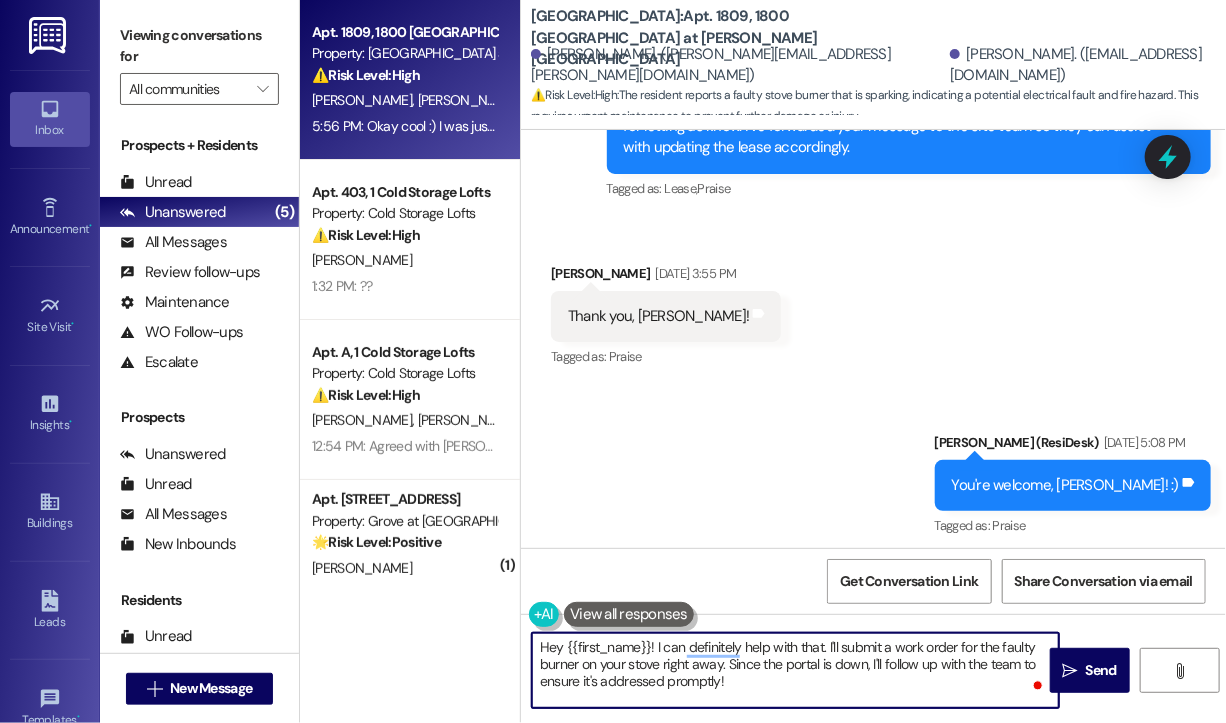 drag, startPoint x: 796, startPoint y: 681, endPoint x: 655, endPoint y: 646, distance: 145.27904 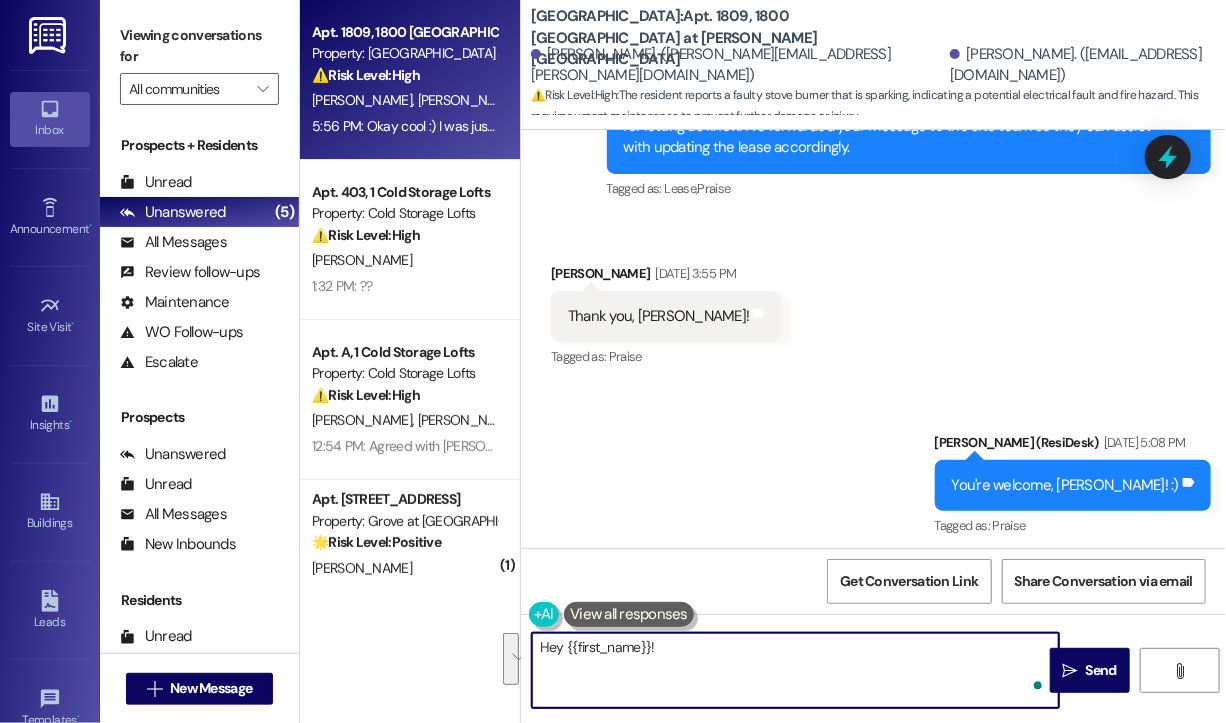 paste on "Thanks for reaching out—sorry to hear you're having trouble with the portal and that the burner issue has come up again. When did you first notice the sparking this time? Do we have your permission to enter during your absence to take a look? Also, let us know if there are any pets our maintenance team should be aware of." 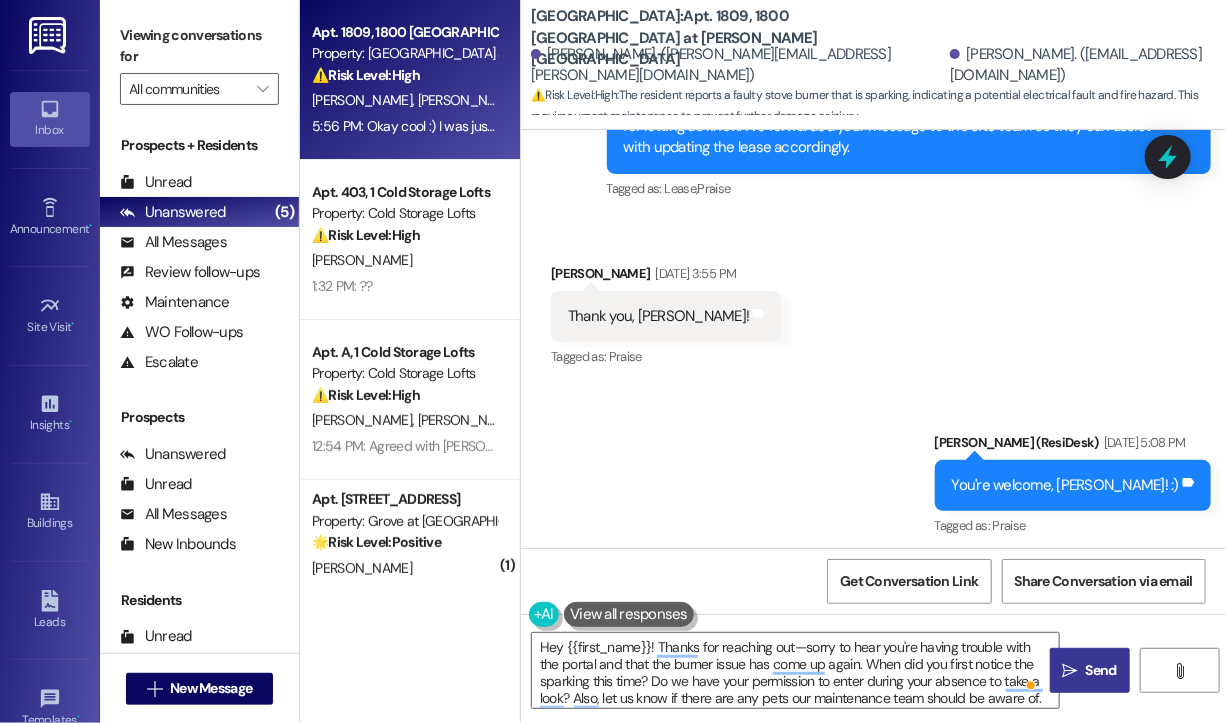 click on "Send" at bounding box center (1101, 670) 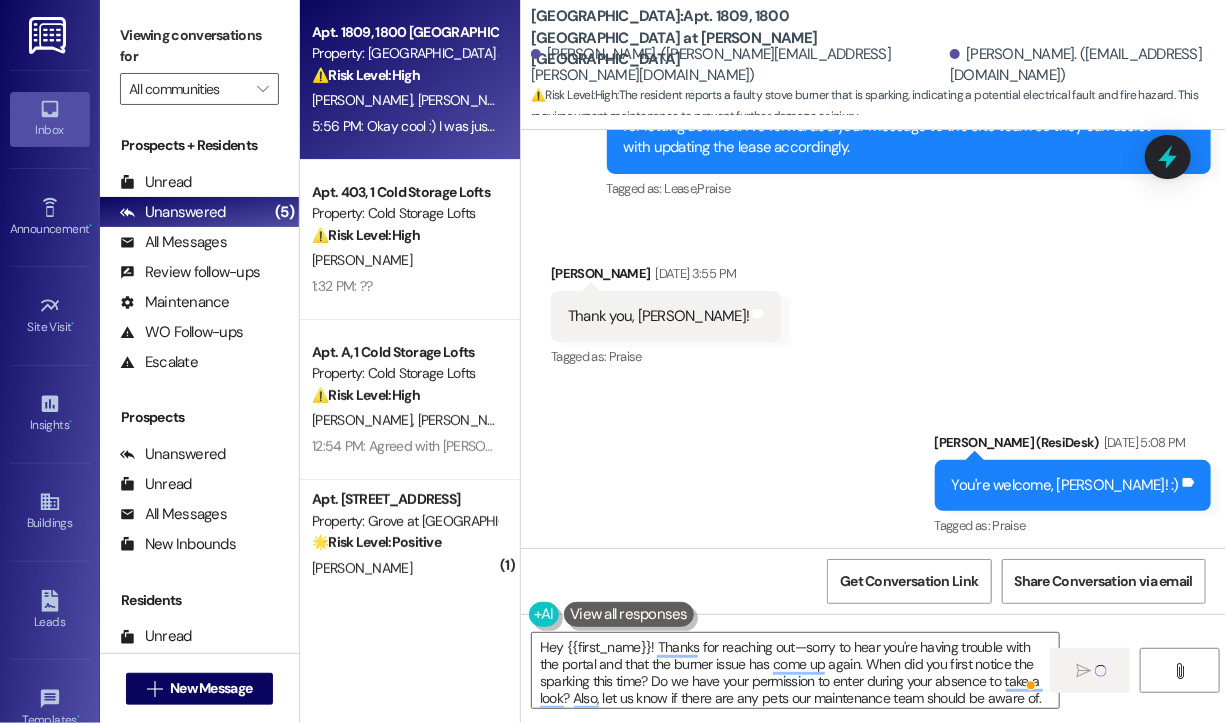type 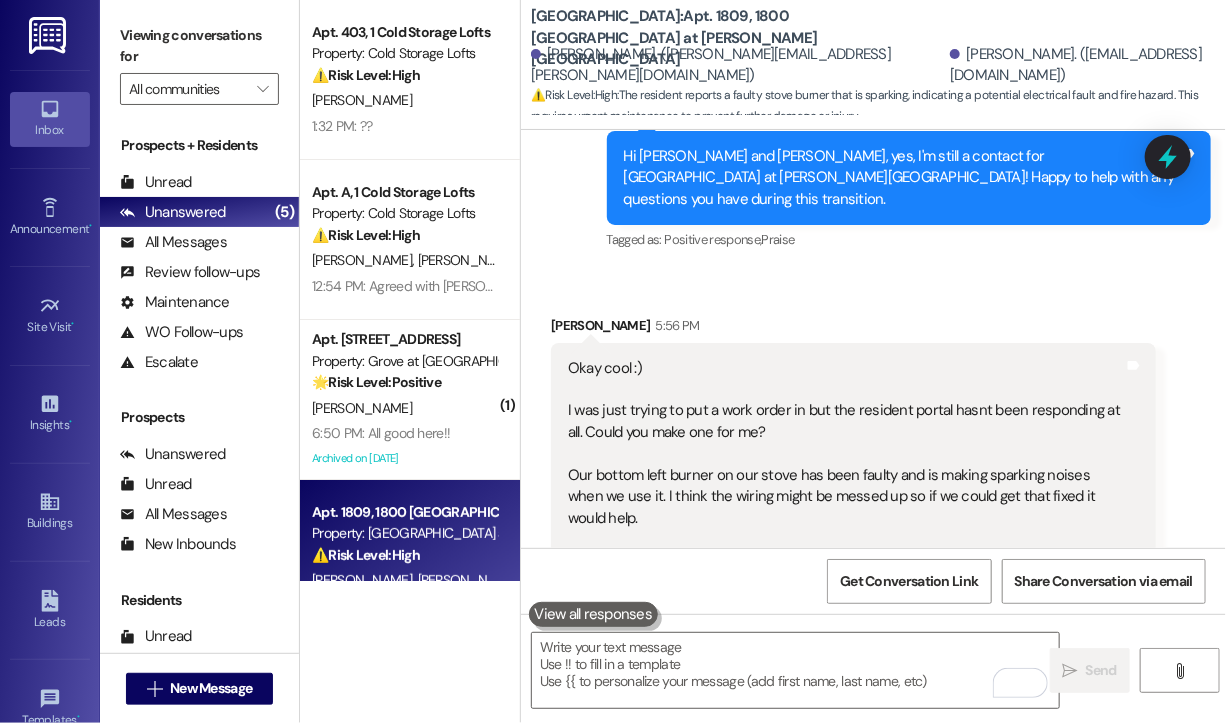 scroll, scrollTop: 23049, scrollLeft: 0, axis: vertical 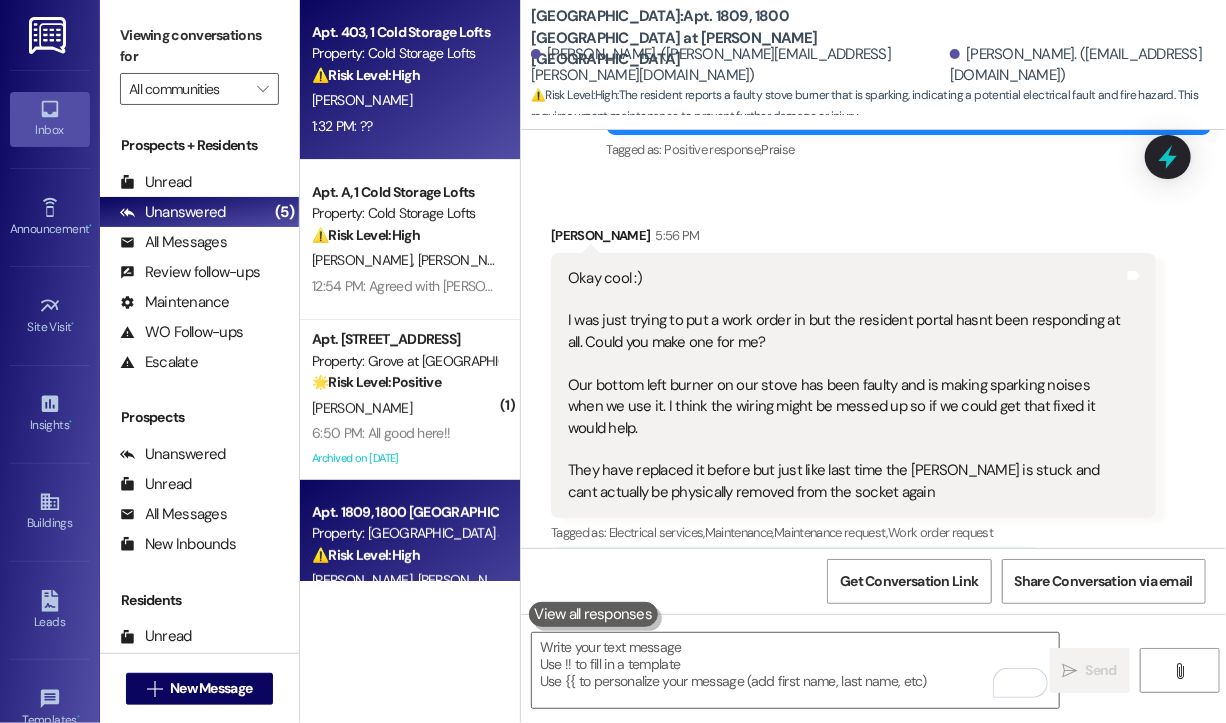 click on "1:32 PM: ?? 1:32 PM: ??" at bounding box center (404, 126) 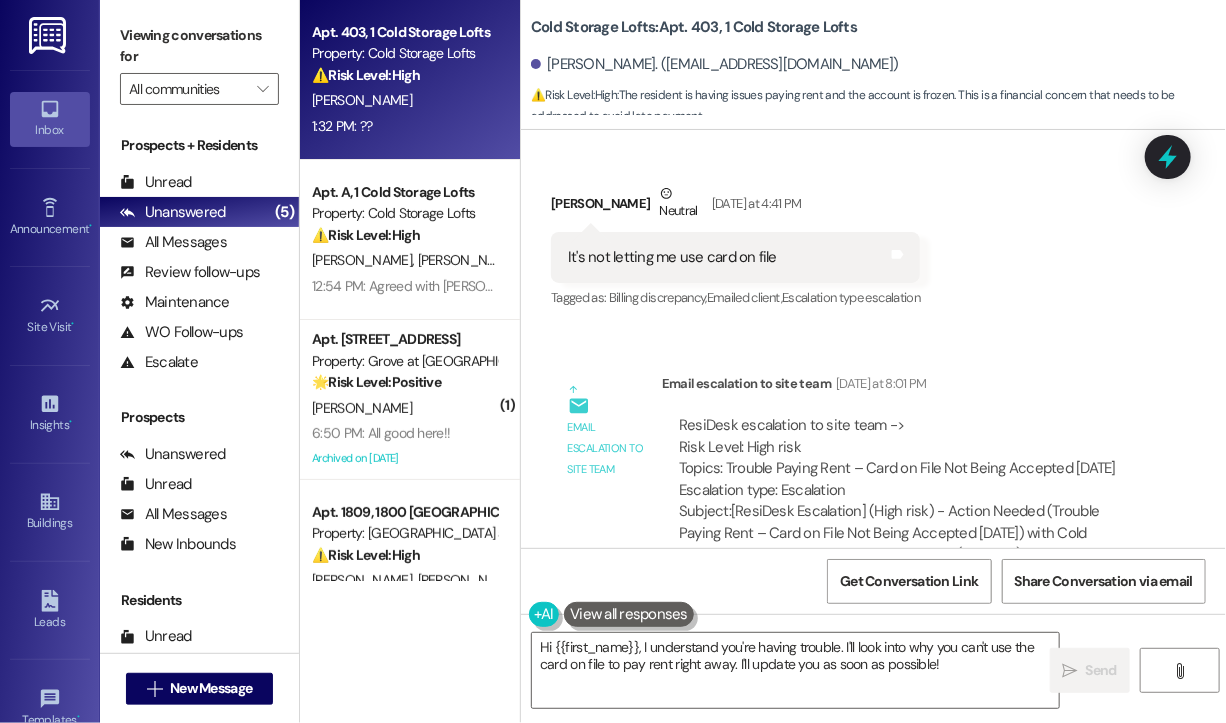 scroll, scrollTop: 27201, scrollLeft: 0, axis: vertical 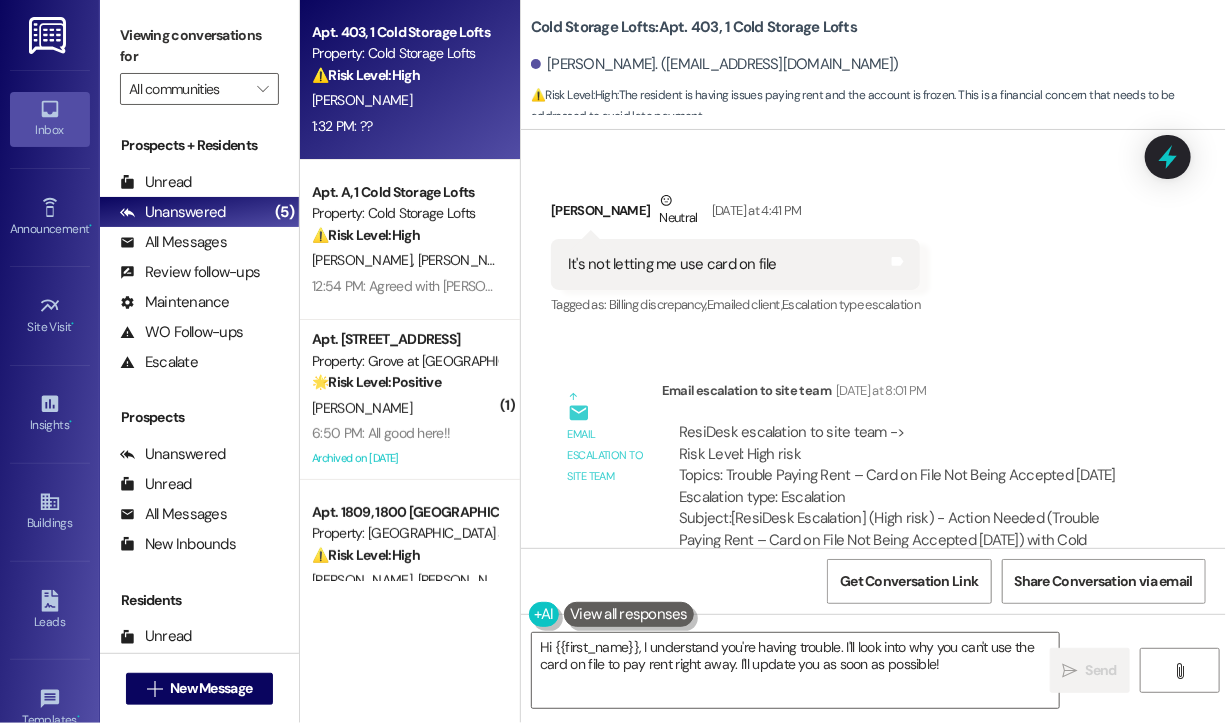 click on "It's not letting me use card on file" at bounding box center [672, 264] 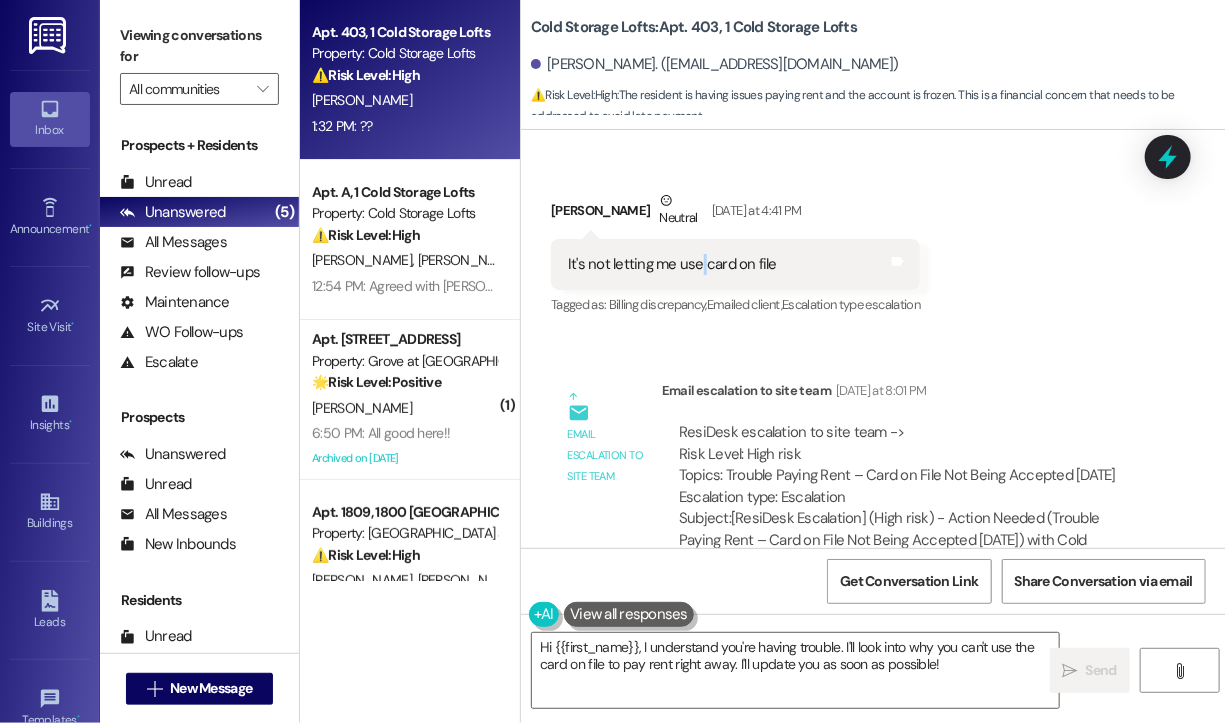 click on "It's not letting me use card on file" at bounding box center [672, 264] 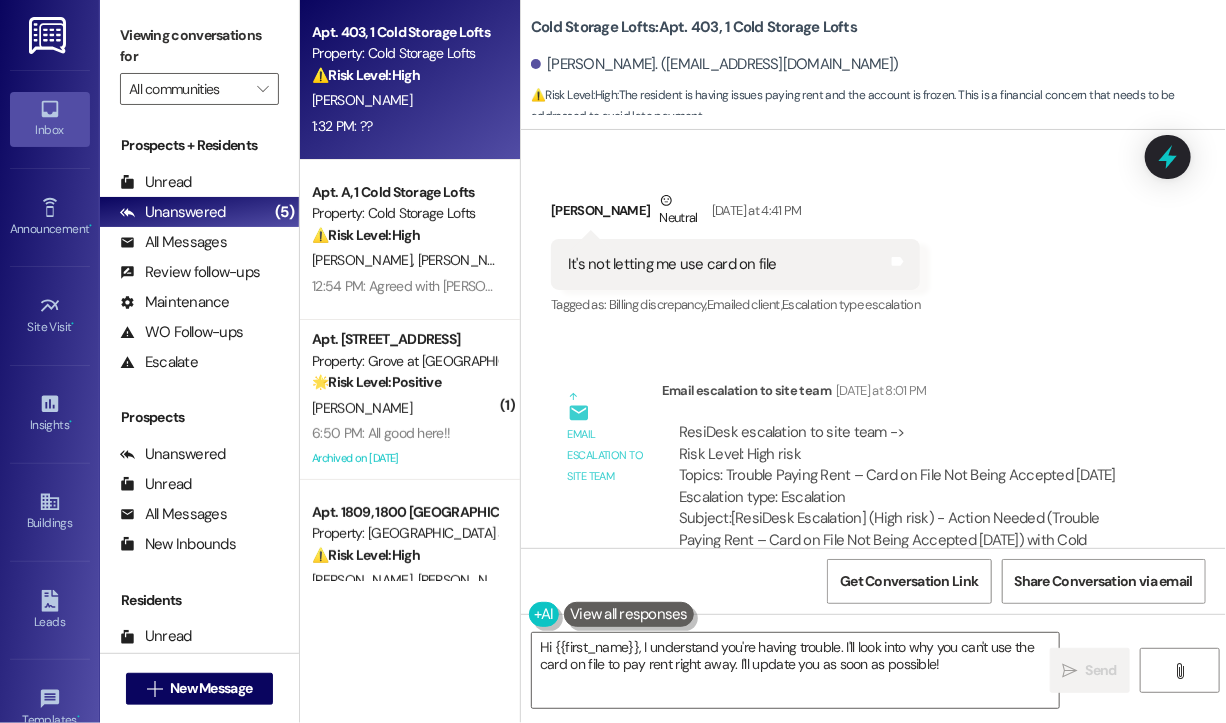 click on "It's not letting me use card on file" at bounding box center [672, 264] 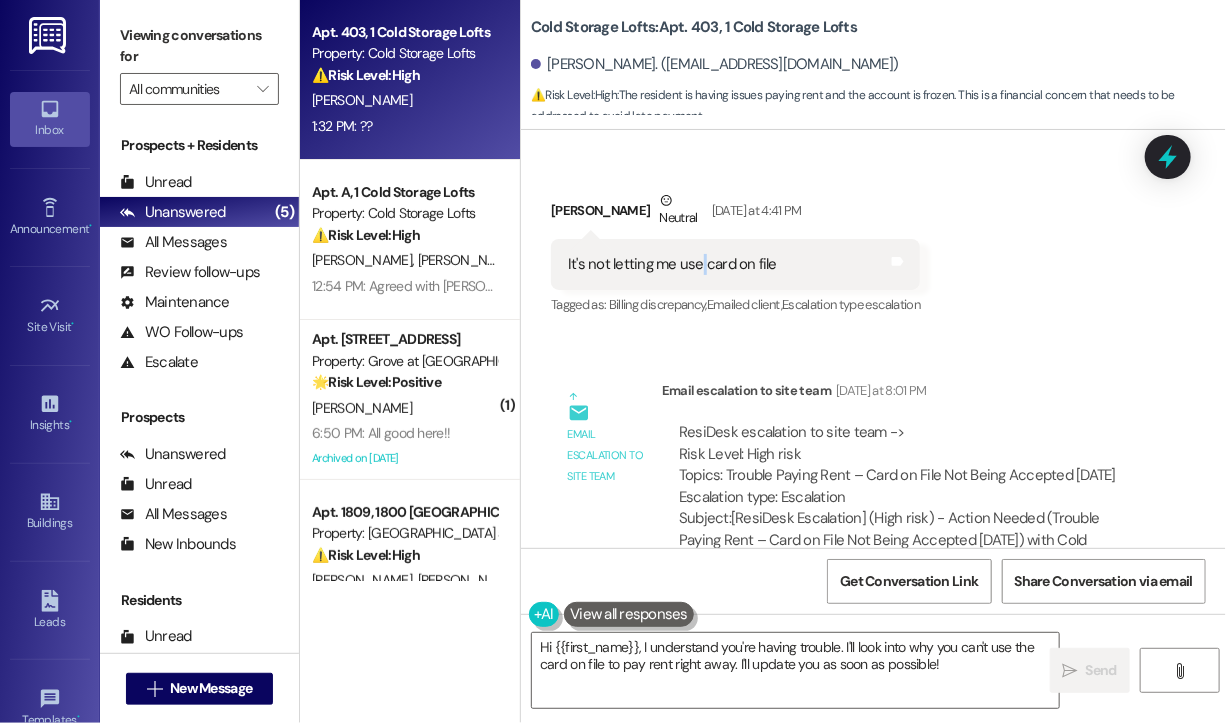 click on "It's not letting me use card on file" at bounding box center (672, 264) 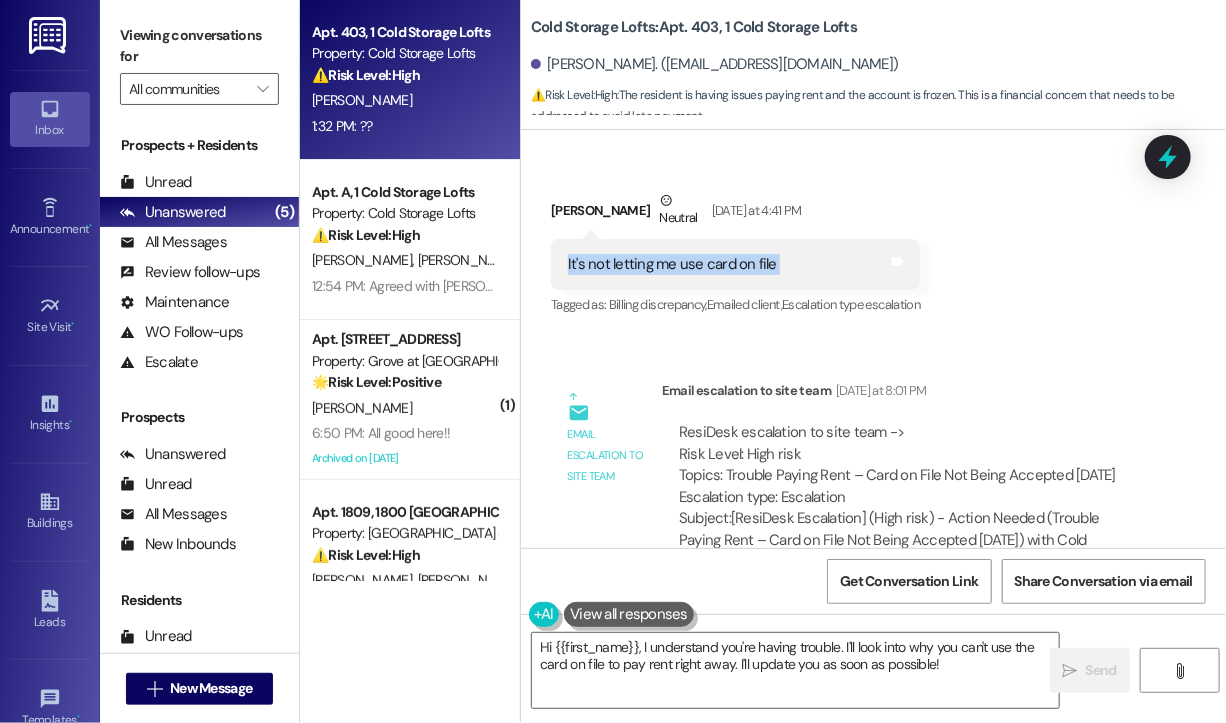 click on "It's not letting me use card on file" at bounding box center [672, 264] 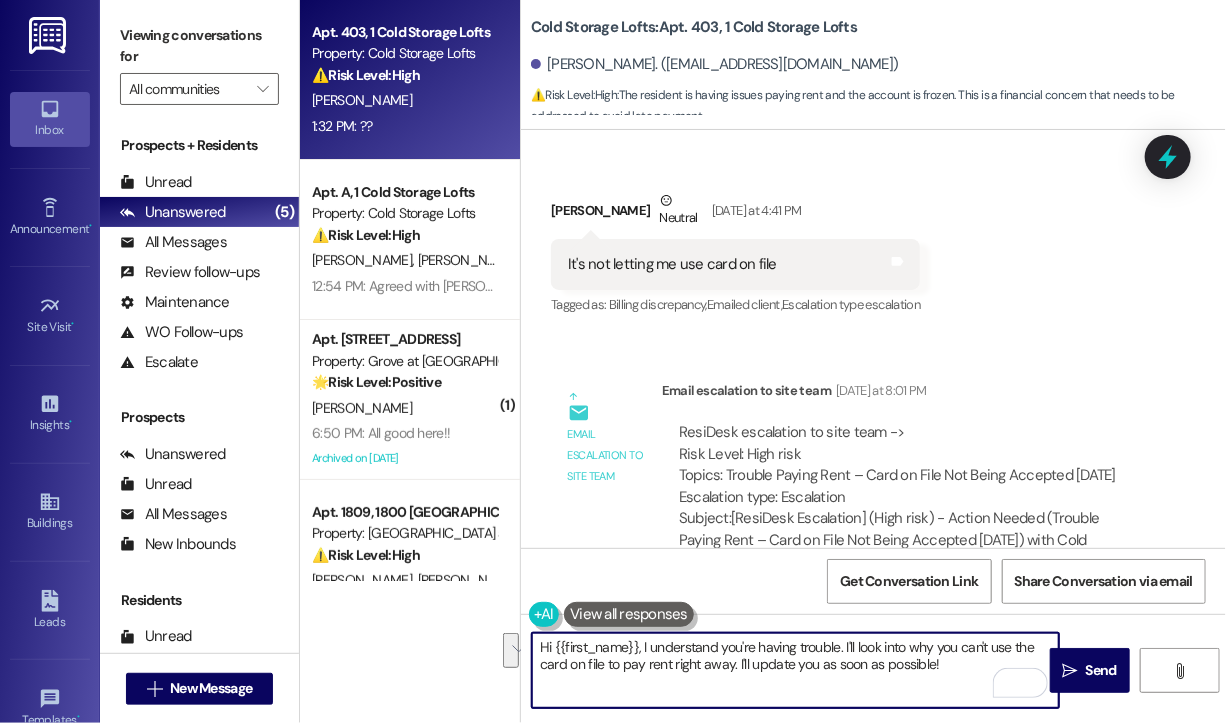 drag, startPoint x: 972, startPoint y: 670, endPoint x: 844, endPoint y: 646, distance: 130.23056 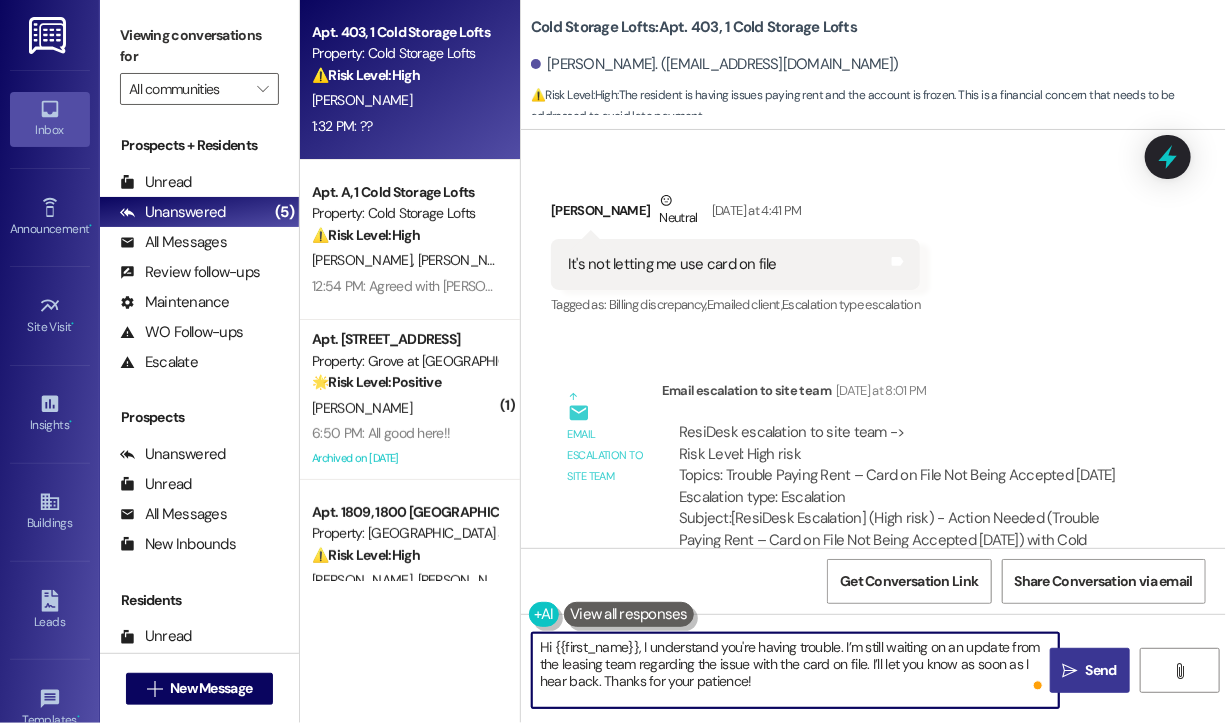type on "Hi {{first_name}}, I understand you're having trouble. I’m still waiting on an update from the leasing team regarding the issue with the card on file. I’ll let you know as soon as I hear back. Thanks for your patience!" 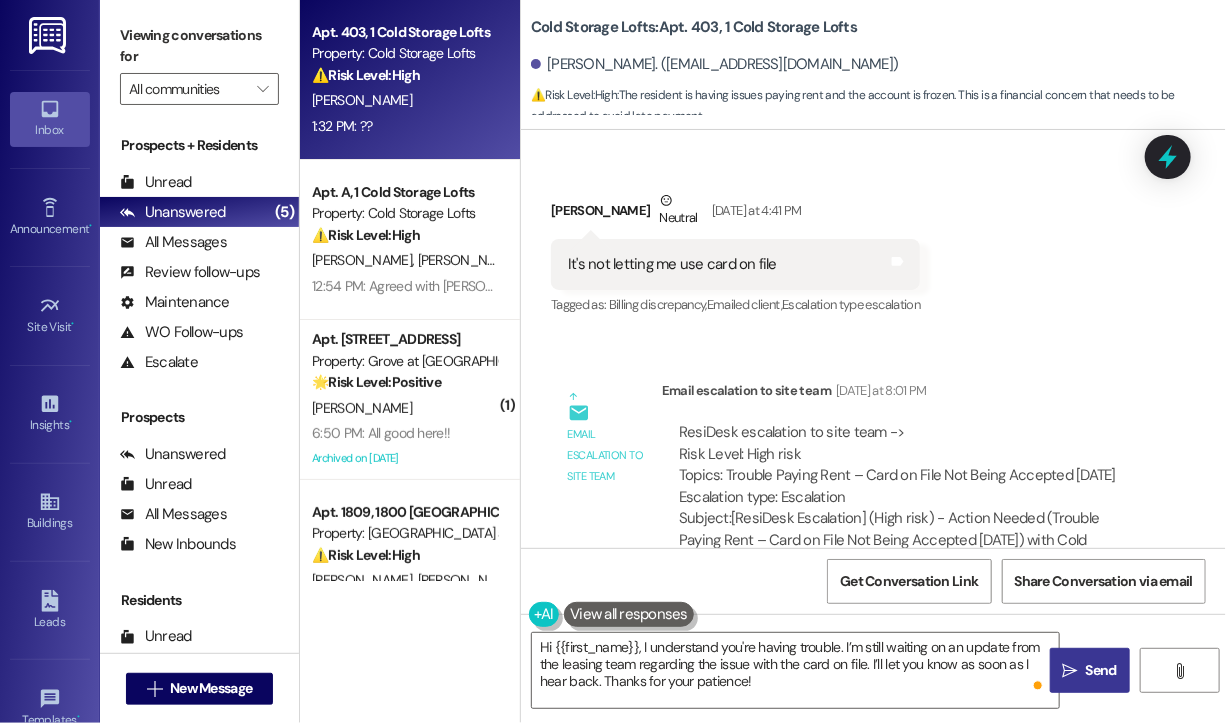 click on "Send" at bounding box center (1101, 670) 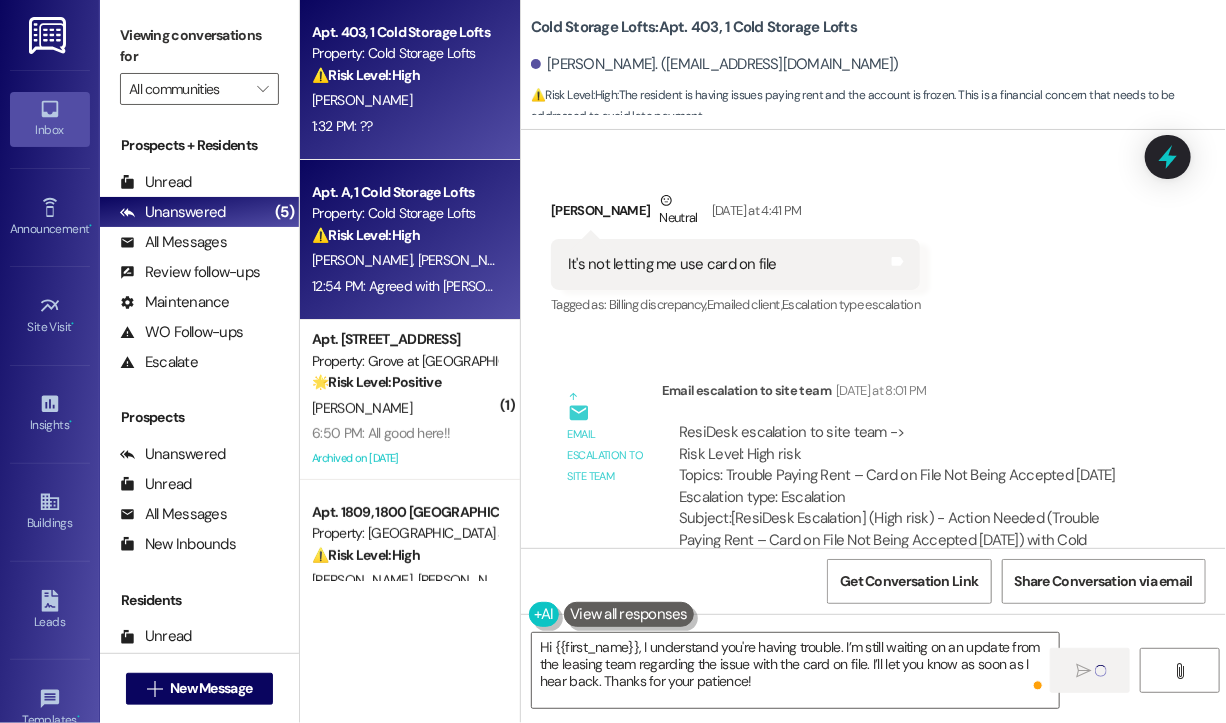 type 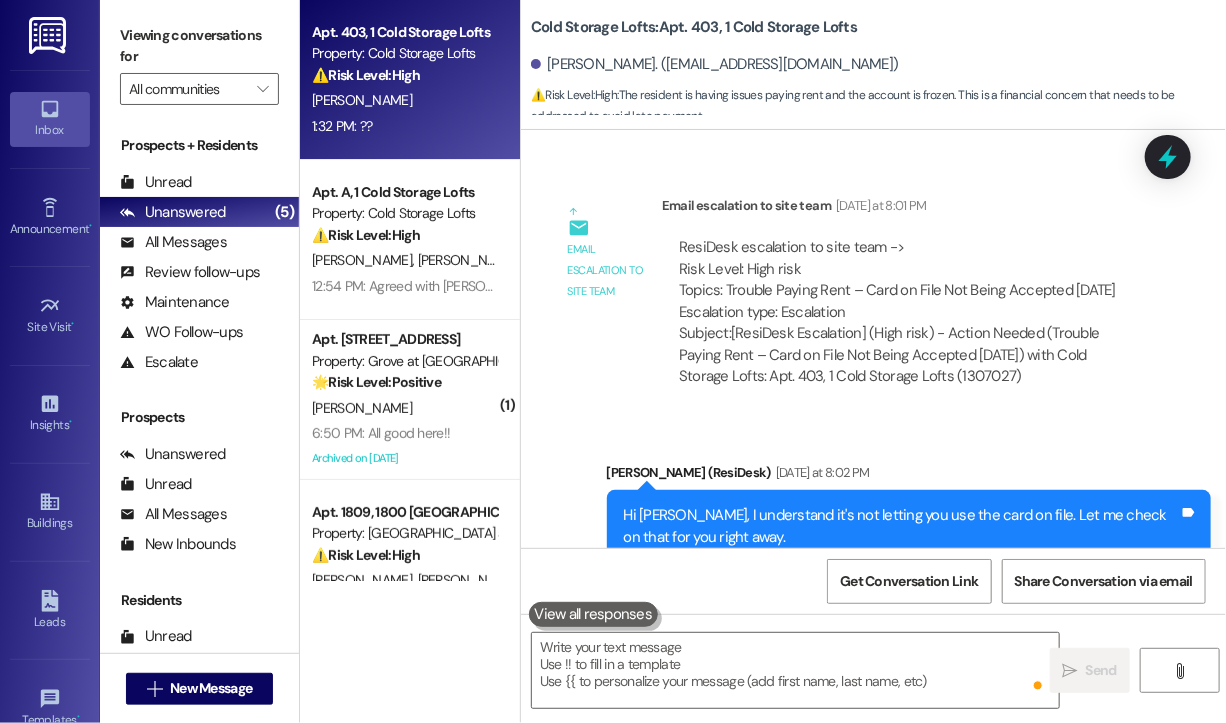 click on "12:54 PM: Agreed with Amanda, we have lived in this unit for five years and never had a problem until two months ago when there was a sudden spike. We can provide backup from Evergy, but this is getting very frustrating because the maintenance team tends to blame the tenant before they are willing to deal with the issue, so we have to go through this back and forth. 12:54 PM: Agreed with Amanda, we have lived in this unit for five years and never had a problem until two months ago when there was a sudden spike. We can provide backup from Evergy, but this is getting very frustrating because the maintenance team tends to blame the tenant before they are willing to deal with the issue, so we have to go through this back and forth." at bounding box center (1414, 286) 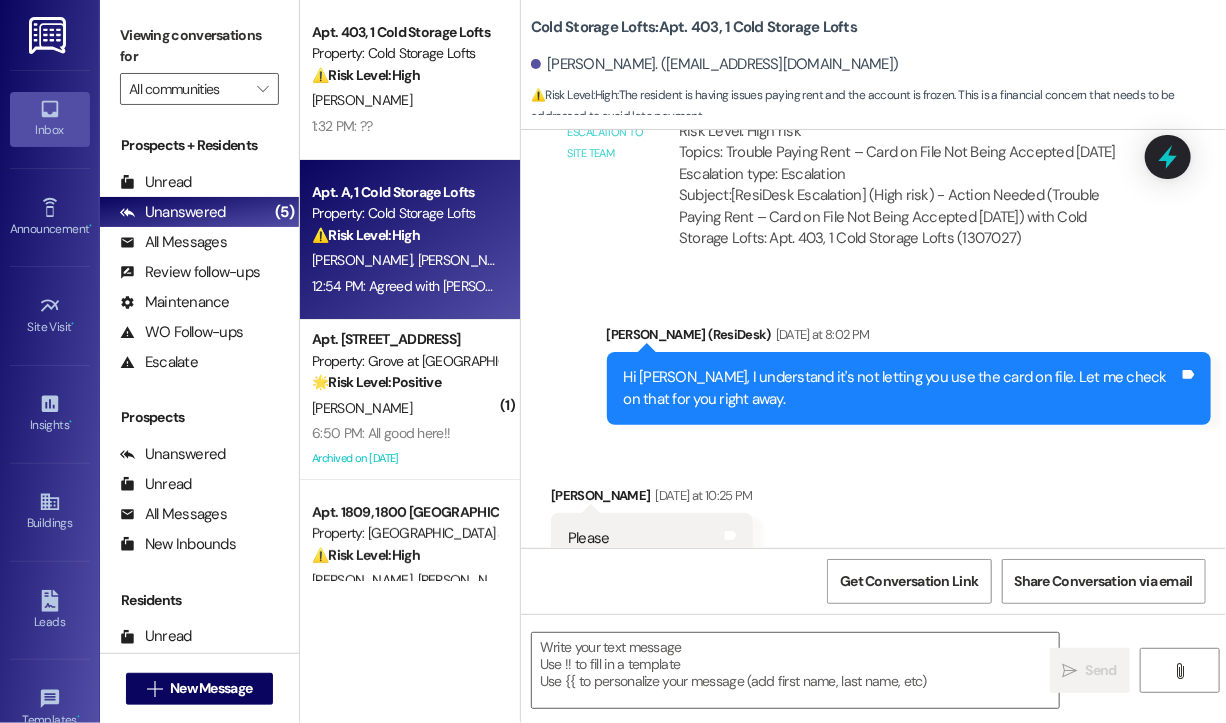 scroll, scrollTop: 28100, scrollLeft: 0, axis: vertical 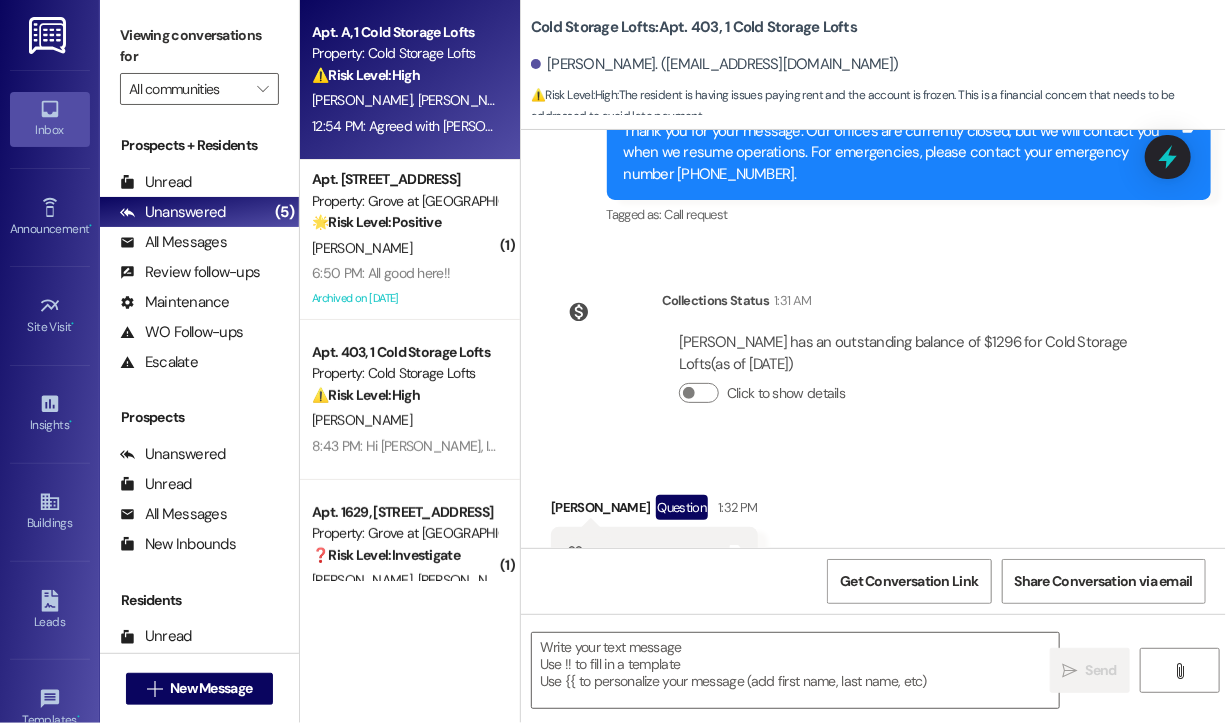 type on "Fetching suggested responses. Please feel free to read through the conversation in the meantime." 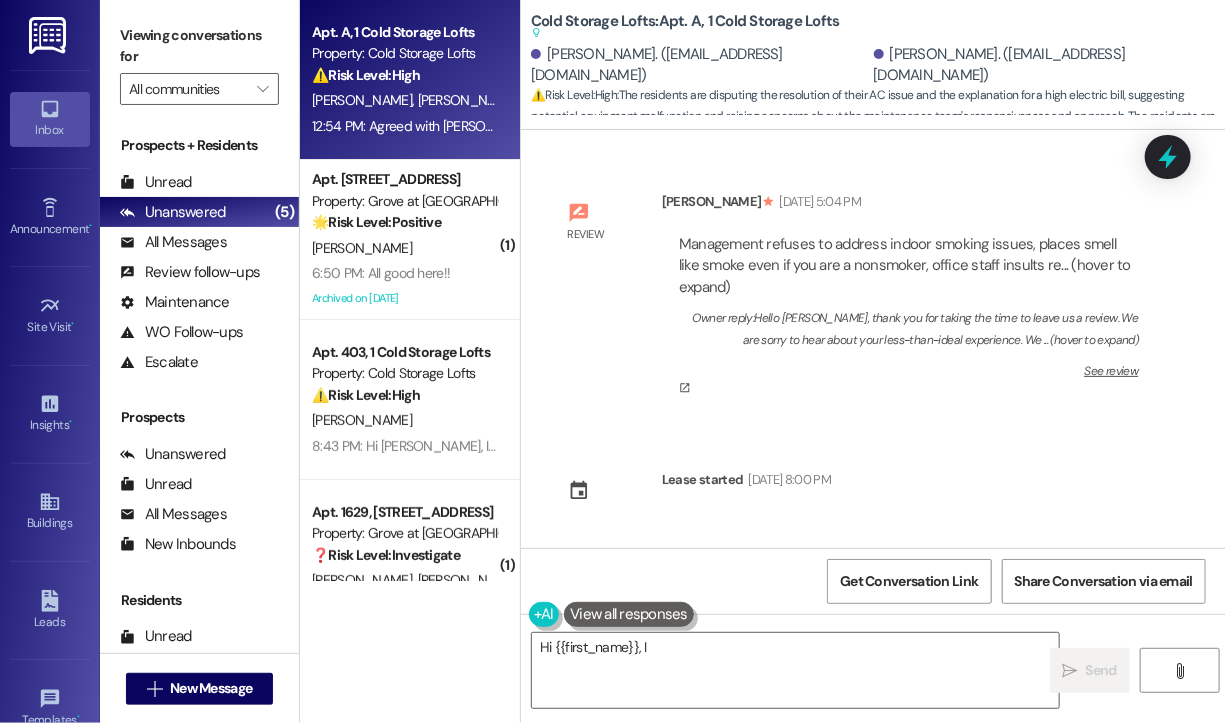 scroll, scrollTop: 72240, scrollLeft: 0, axis: vertical 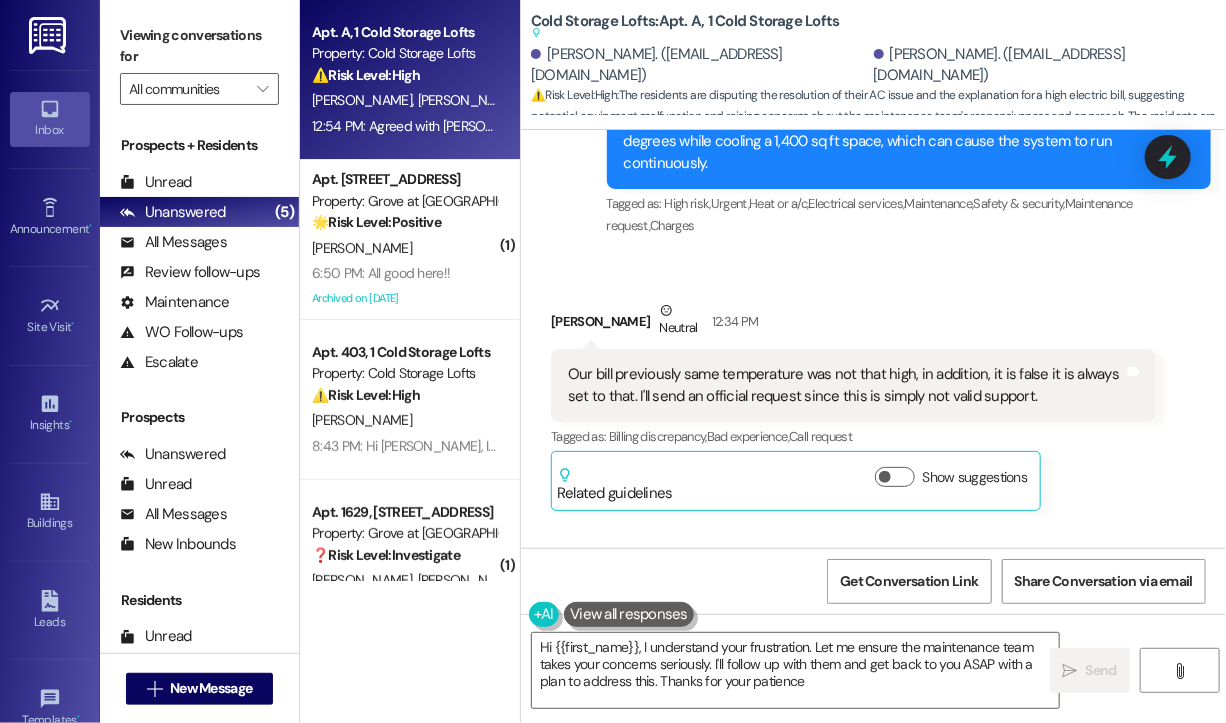 type on "Hi {{first_name}}, I understand your frustration. Let me ensure the maintenance team takes your concerns seriously. I'll follow up with them and get back to you ASAP with a plan to address this. Thanks for your patience!" 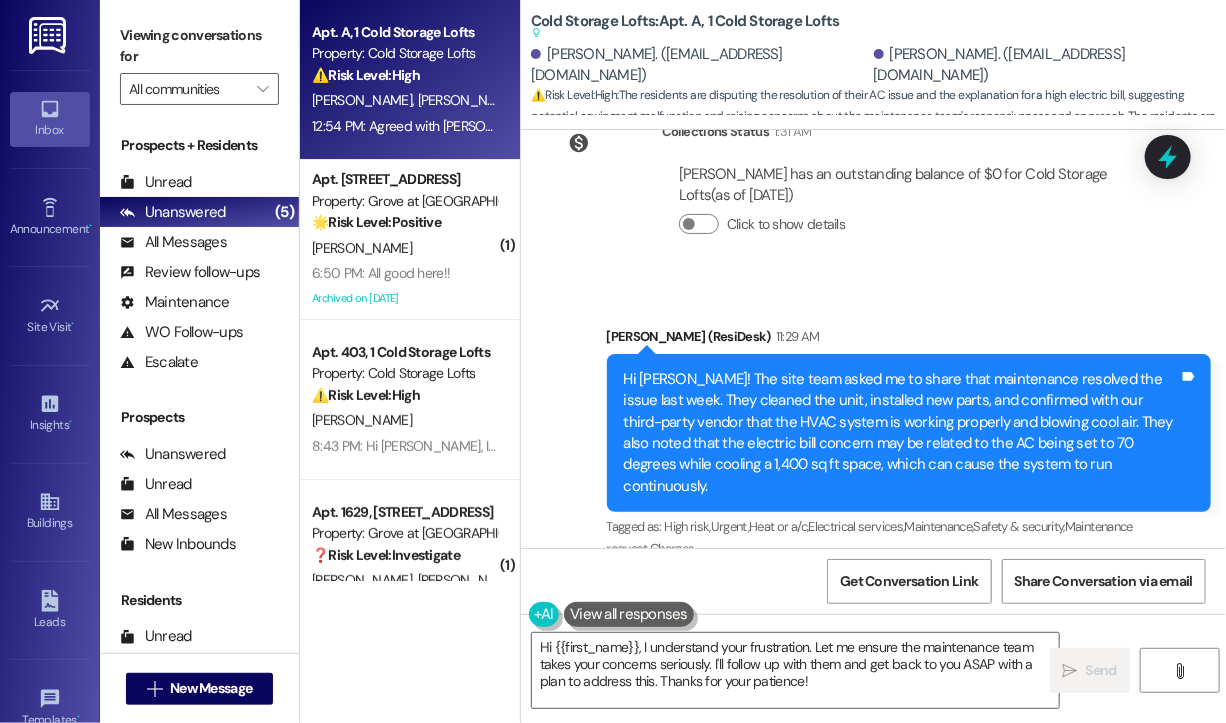 scroll, scrollTop: 71940, scrollLeft: 0, axis: vertical 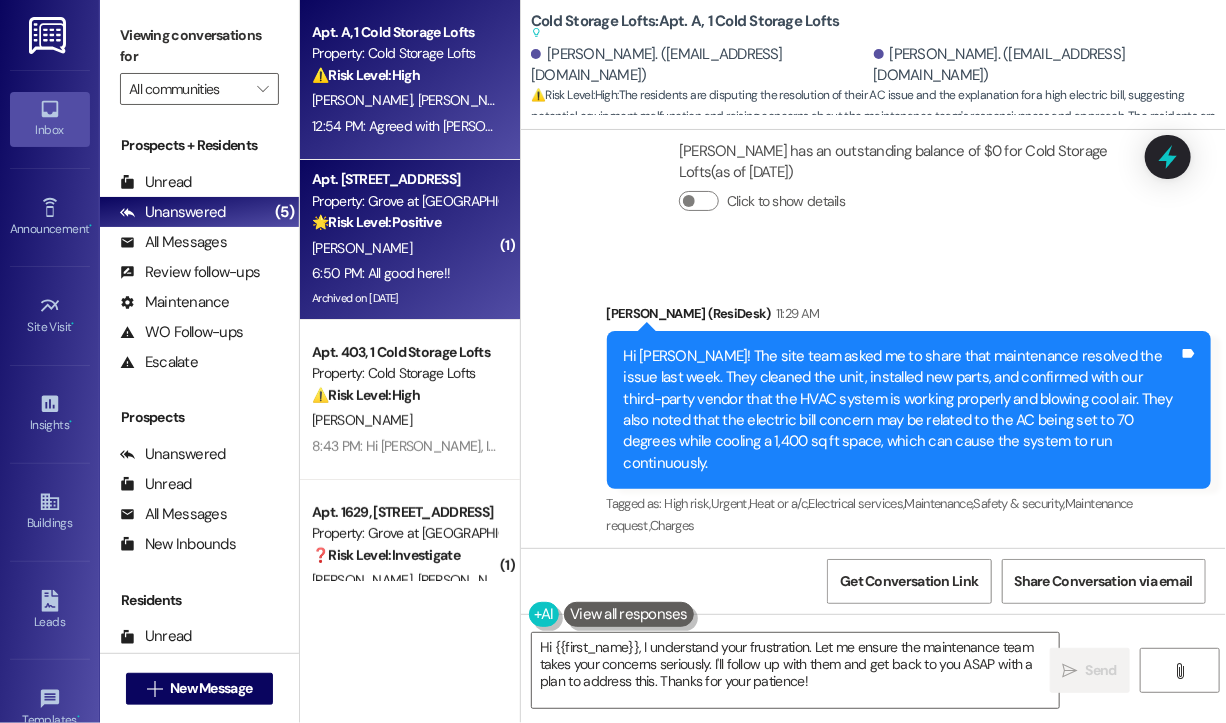 click on "6:50 PM: All good here!! 6:50 PM: All good here!!" at bounding box center (404, 273) 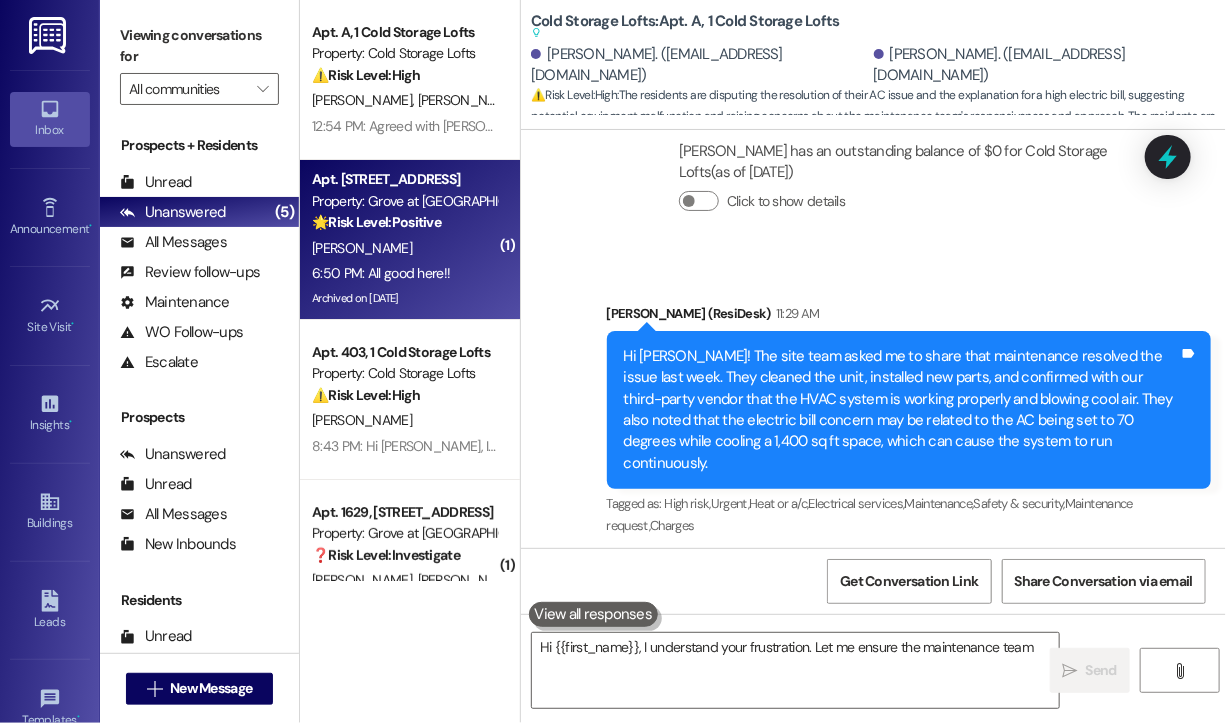 type on "Hi {{first_name}}, I understand your frustration. Let me ensure the maintenance team" 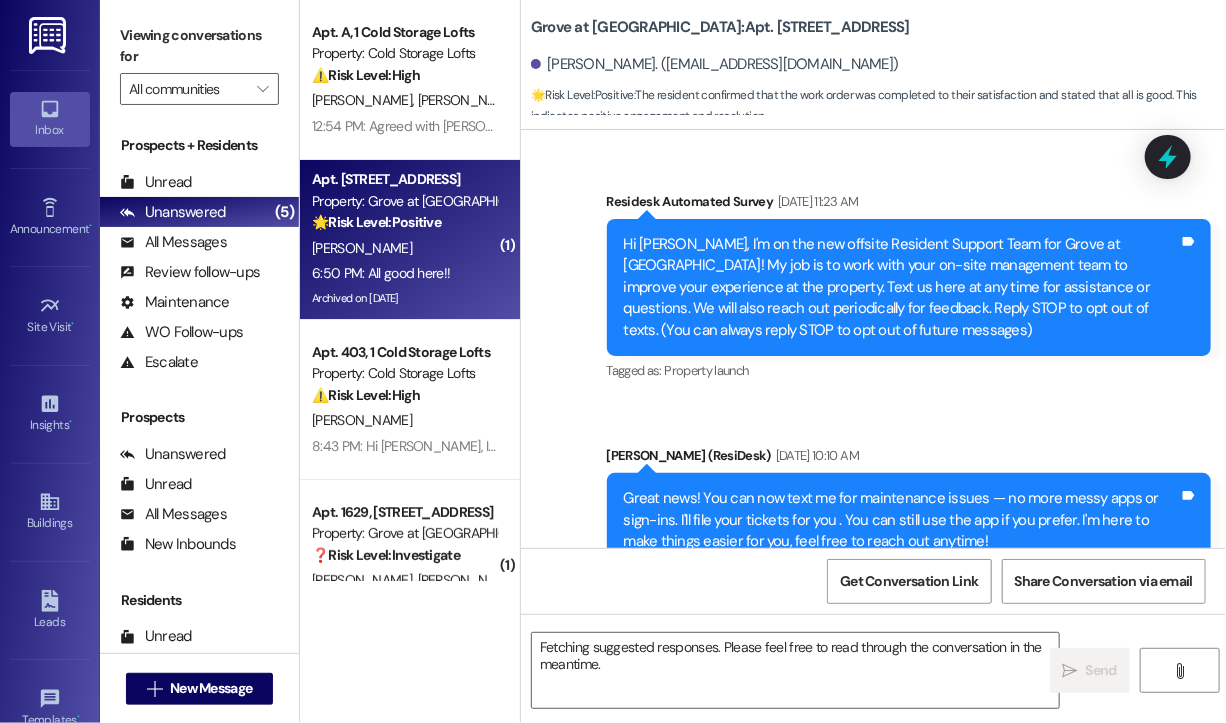 scroll, scrollTop: 14396, scrollLeft: 0, axis: vertical 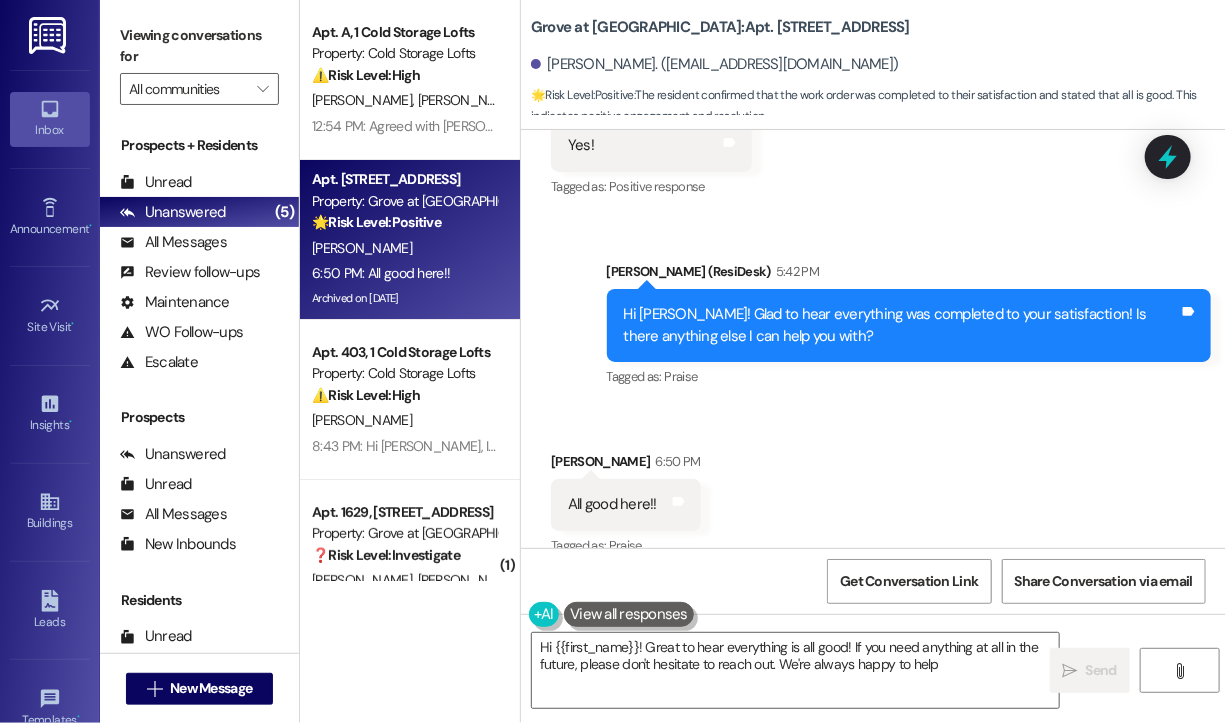 type on "Hi {{first_name}}! Great to hear everything is all good! If you need anything at all in the future, please don't hesitate to reach out. We're always happy to help!" 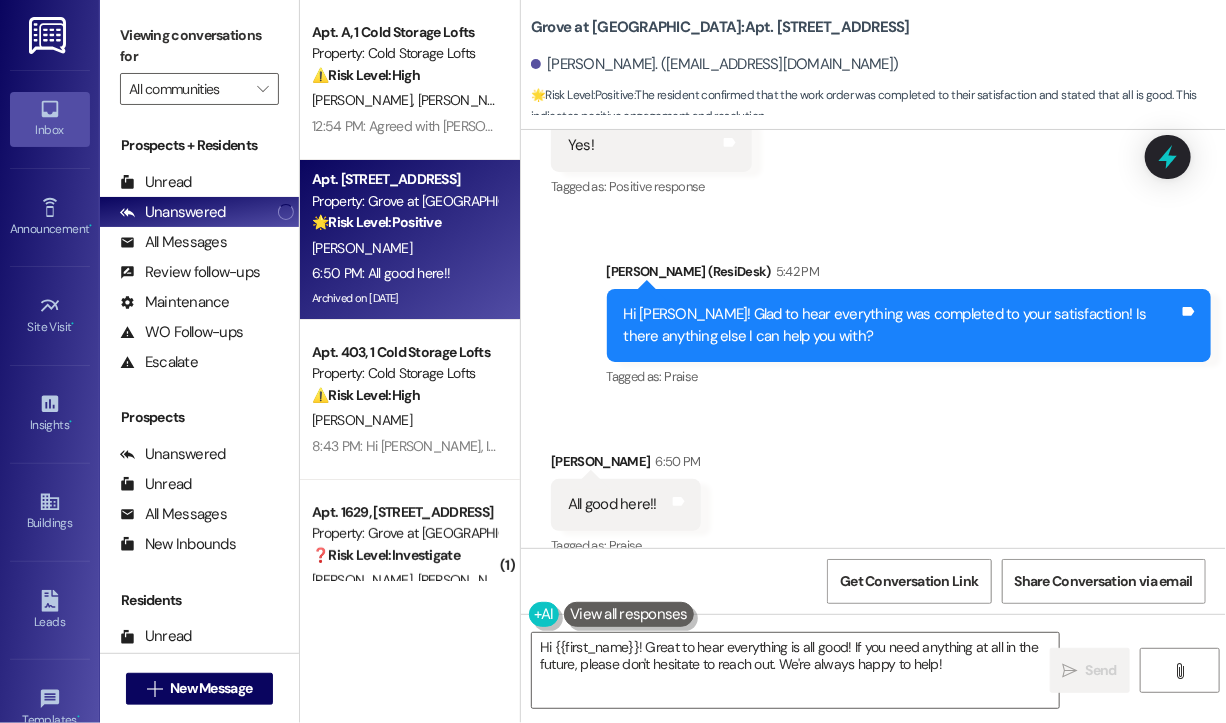drag, startPoint x: 970, startPoint y: 668, endPoint x: 1064, endPoint y: 661, distance: 94.26028 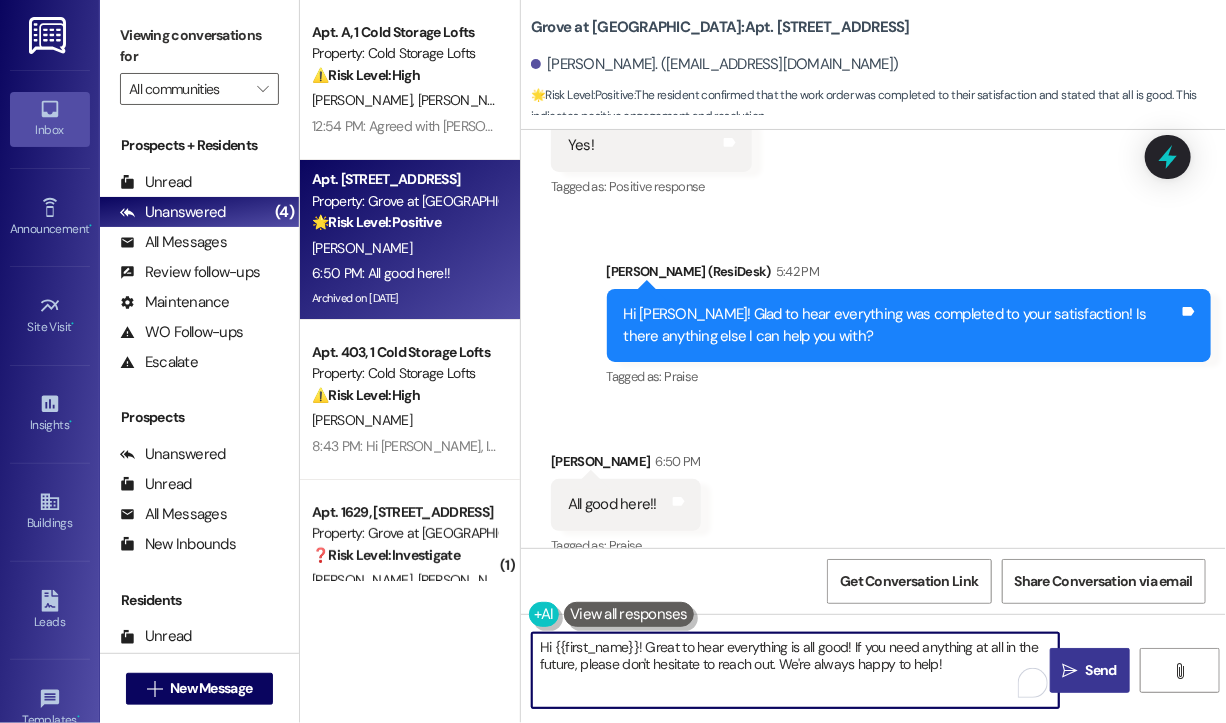 click on "" at bounding box center (1070, 671) 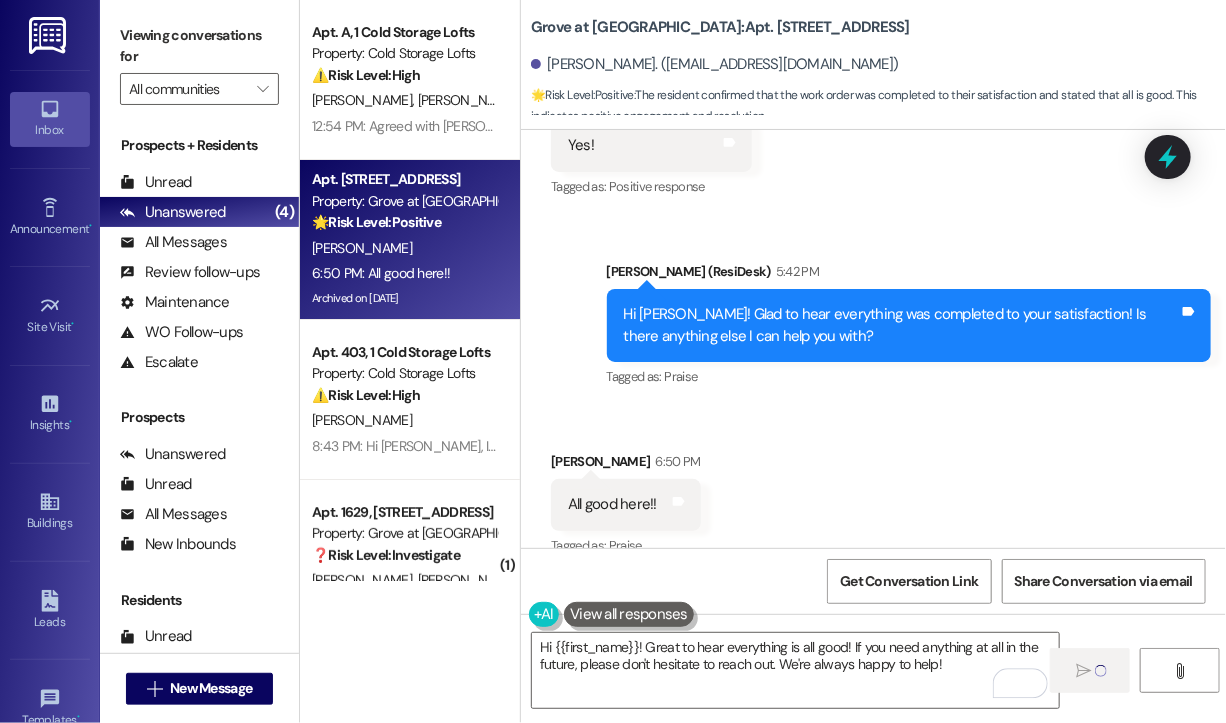 type 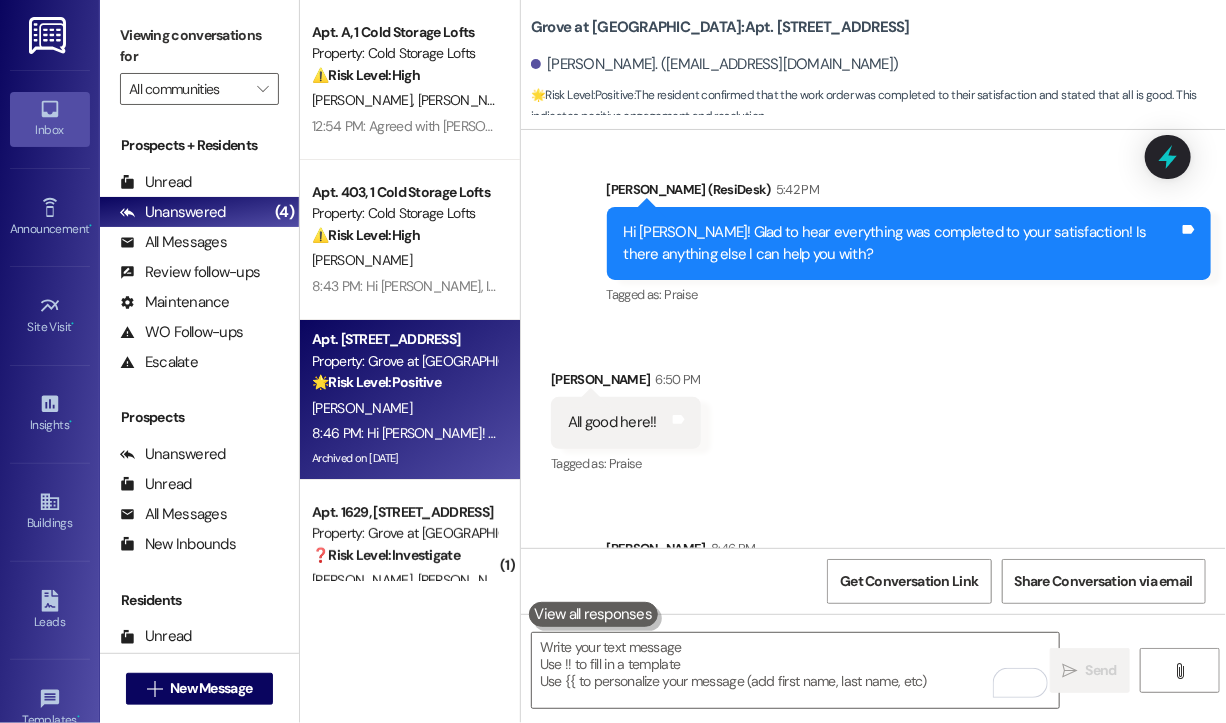 scroll, scrollTop: 14556, scrollLeft: 0, axis: vertical 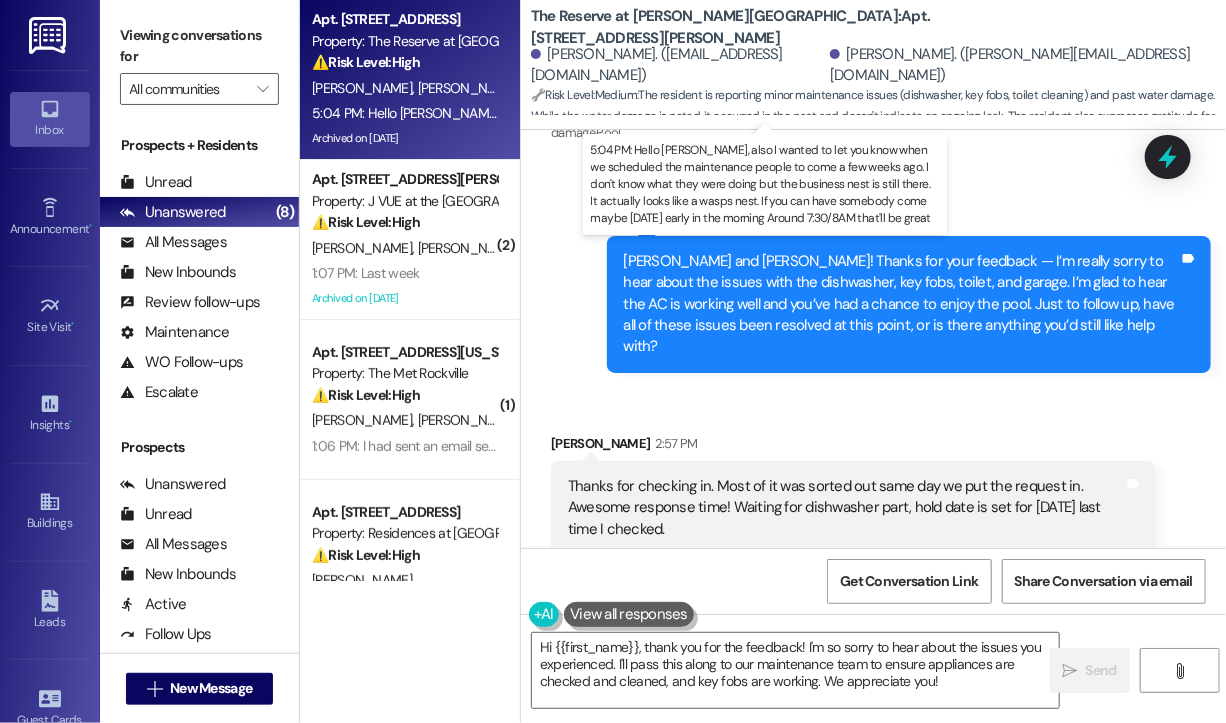 click on "5:04 PM: Hello [PERSON_NAME], also I wanted to let you know when we scheduled the maintenance people to come a few weeks ago. I don't know what they were doing but the business nest is still there. It actually looks like a wasps nest. If you can have somebody come maybe [DATE] early in the morning Around 7:30/8AM that'll be great 5:04 PM: Hello [PERSON_NAME], also I wanted to let you know when we scheduled the maintenance people to come a few weeks ago. I don't know what they were doing but the business nest is still there. It actually looks like a wasps nest. If you can have somebody come maybe [DATE] early in the morning Around 7:30/8AM that'll be great" at bounding box center (1294, 113) 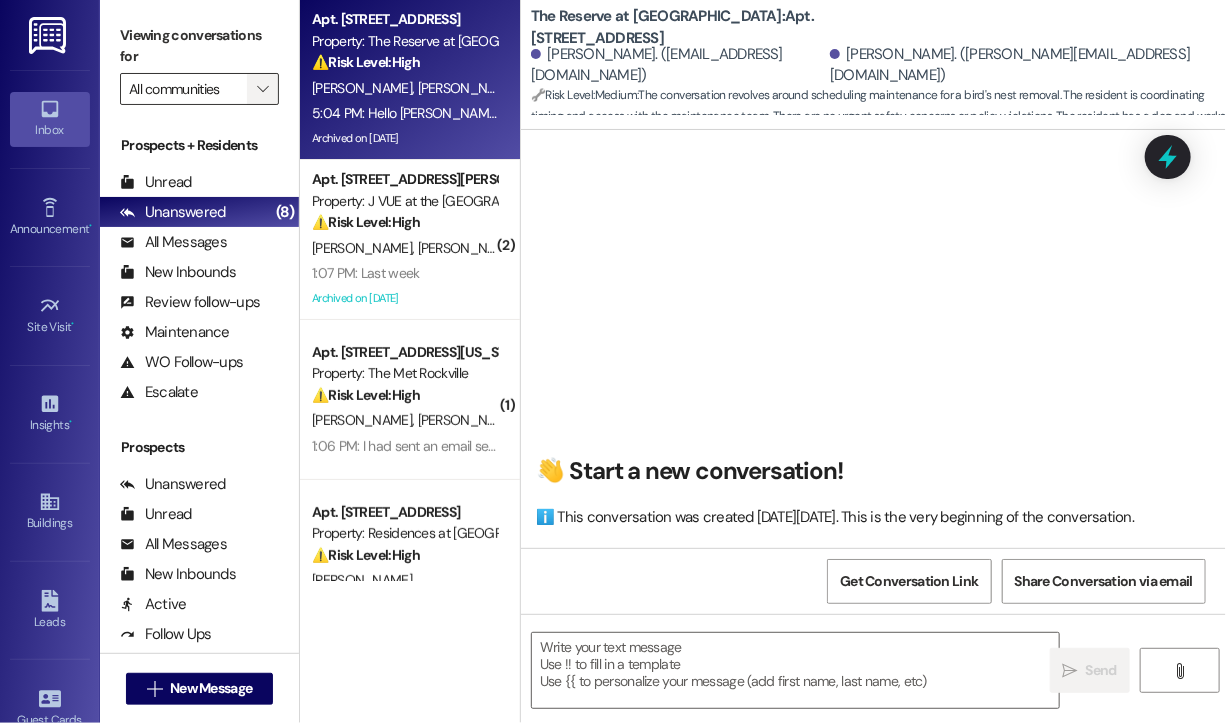 click on "" at bounding box center (262, 89) 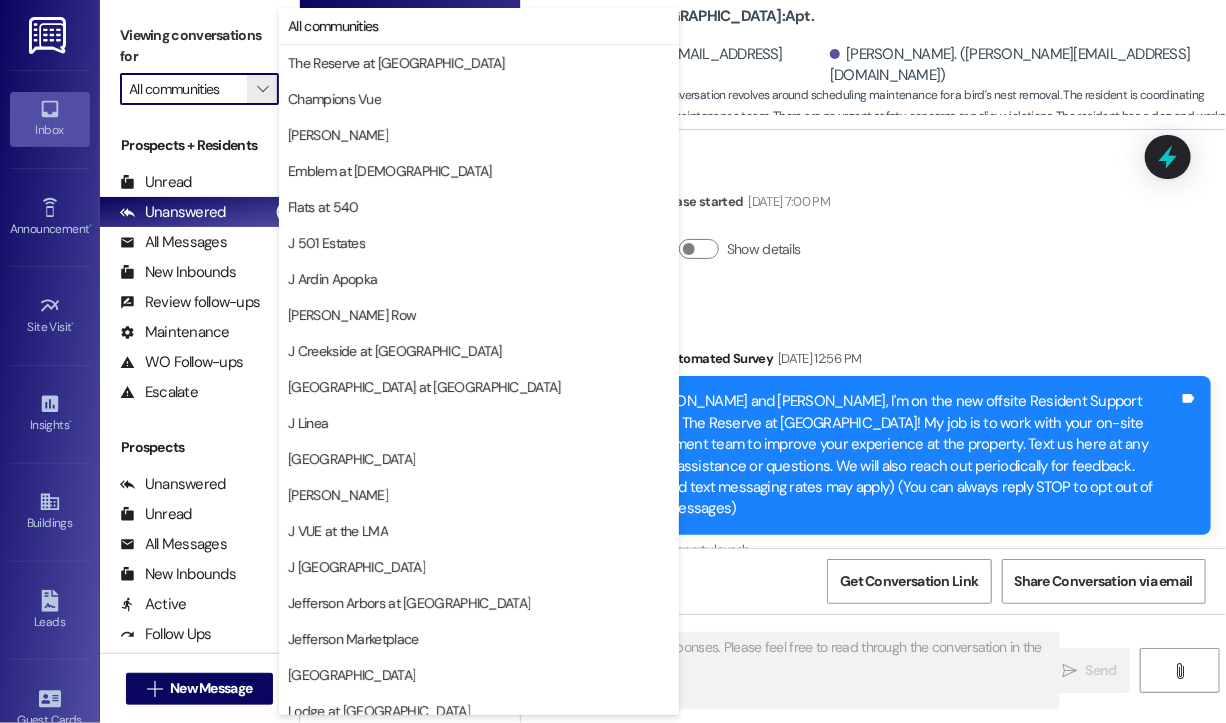 scroll, scrollTop: 12188, scrollLeft: 0, axis: vertical 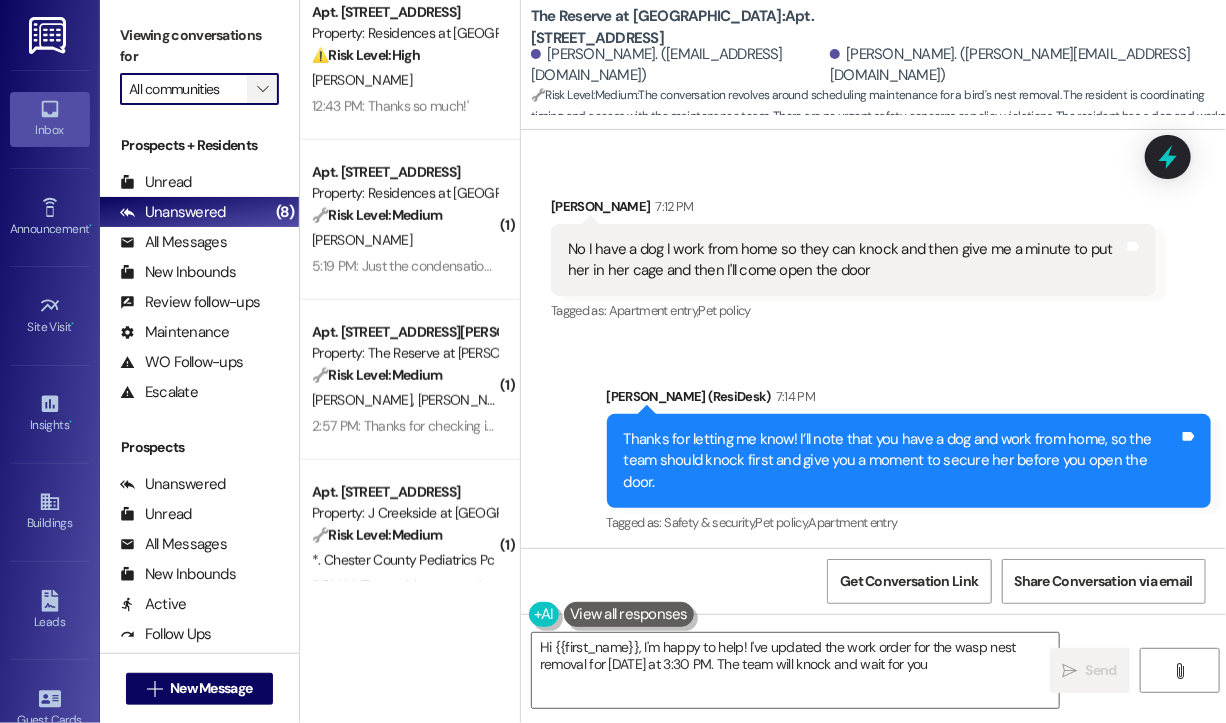 click on "" at bounding box center (262, 89) 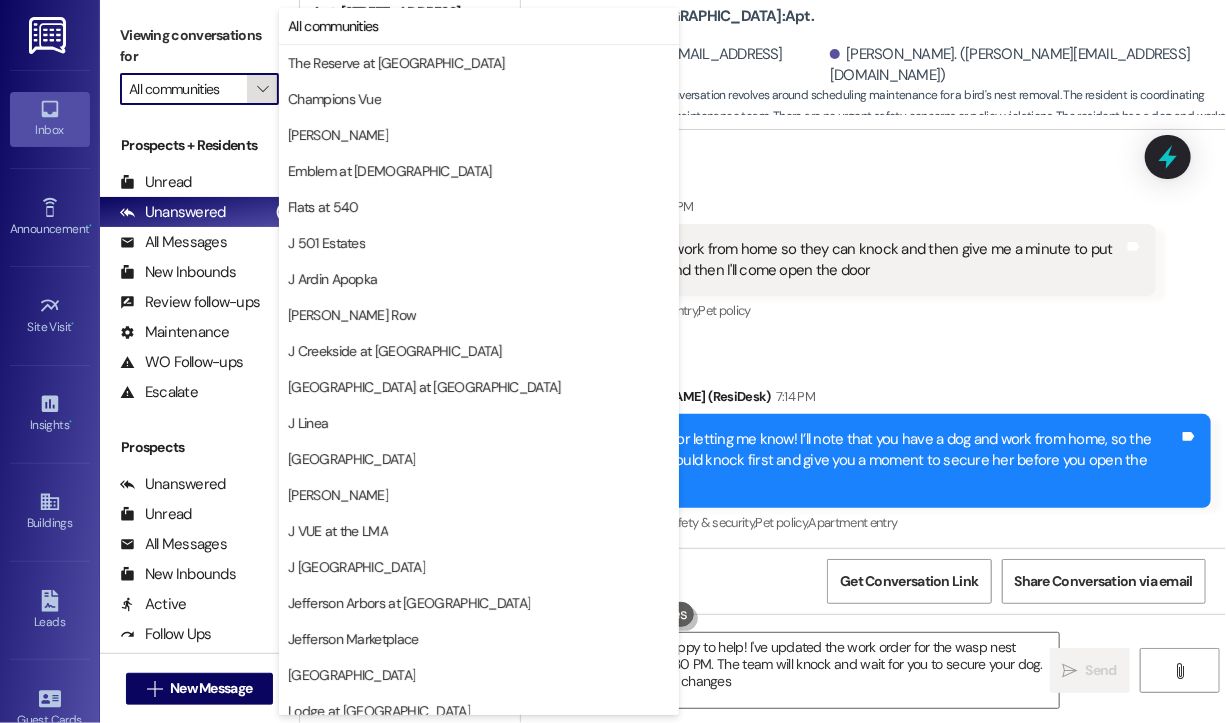 type on "Hi {{first_name}}, I'm happy to help! I've updated the work order for the wasp nest removal for tomorrow at 3:30 PM. The team will knock and wait for you to secure your dog. Let me know if anything changes!" 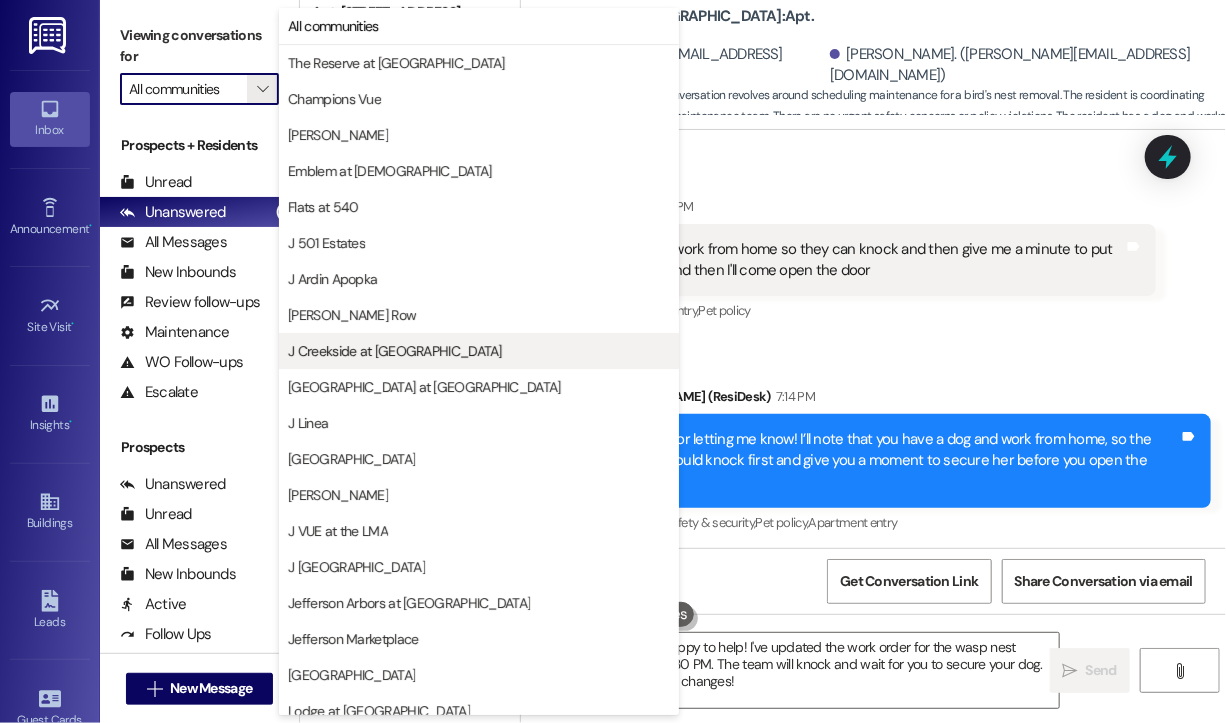 scroll, scrollTop: 301, scrollLeft: 0, axis: vertical 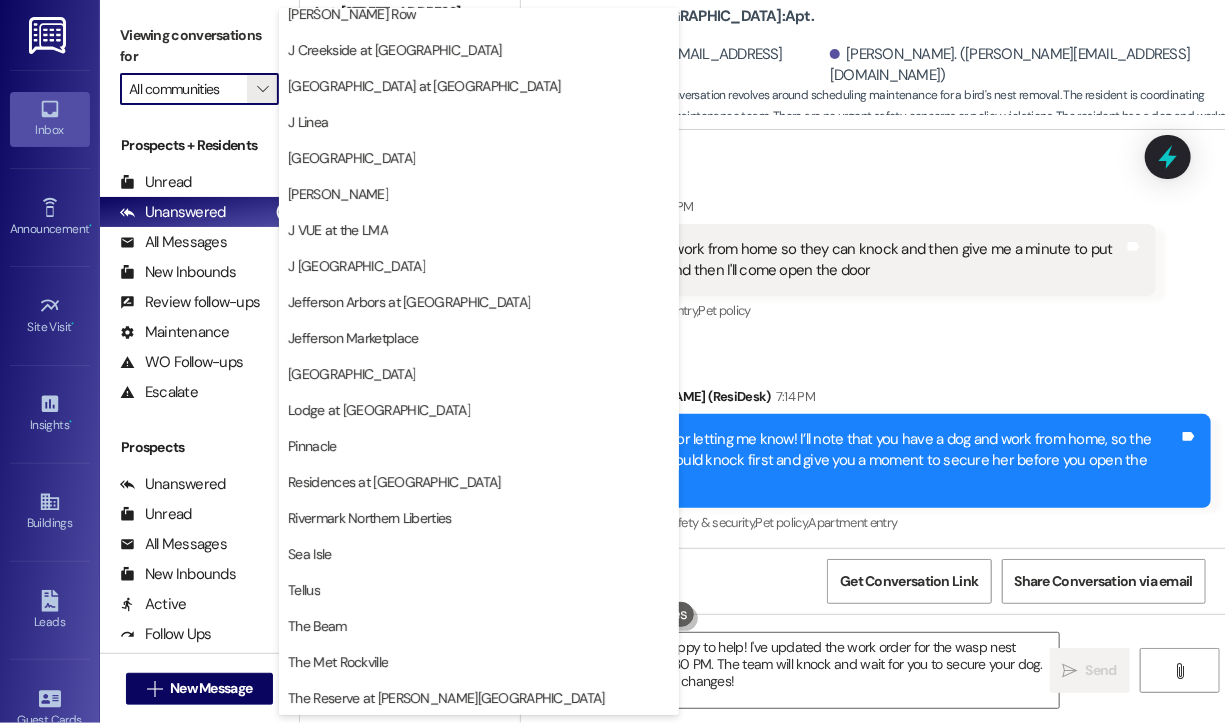 click on "Received via SMS Shania Wilkinson 7:14 PM  Thank you Tags and notes Tagged as:   Praise Click to highlight conversations about Praise" at bounding box center [873, 636] 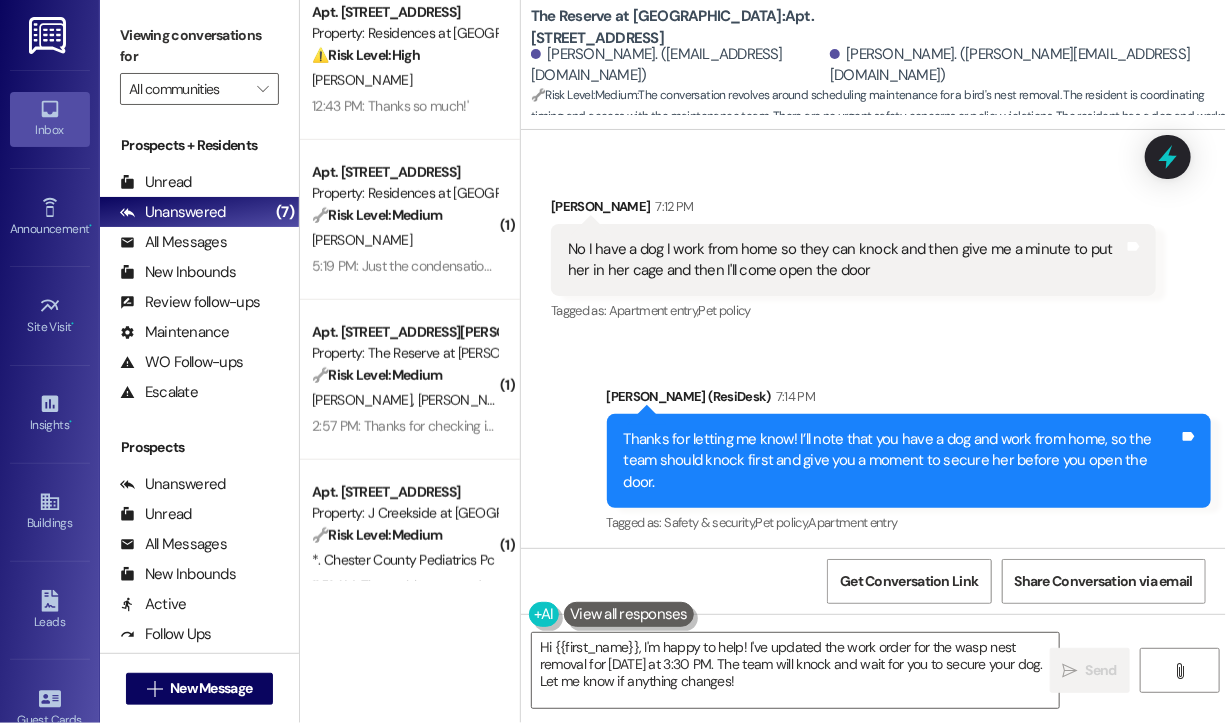 click on "Received via SMS Shania Wilkinson 7:14 PM  Thank you Tags and notes Tagged as:   Praise Click to highlight conversations about Praise" at bounding box center [873, 636] 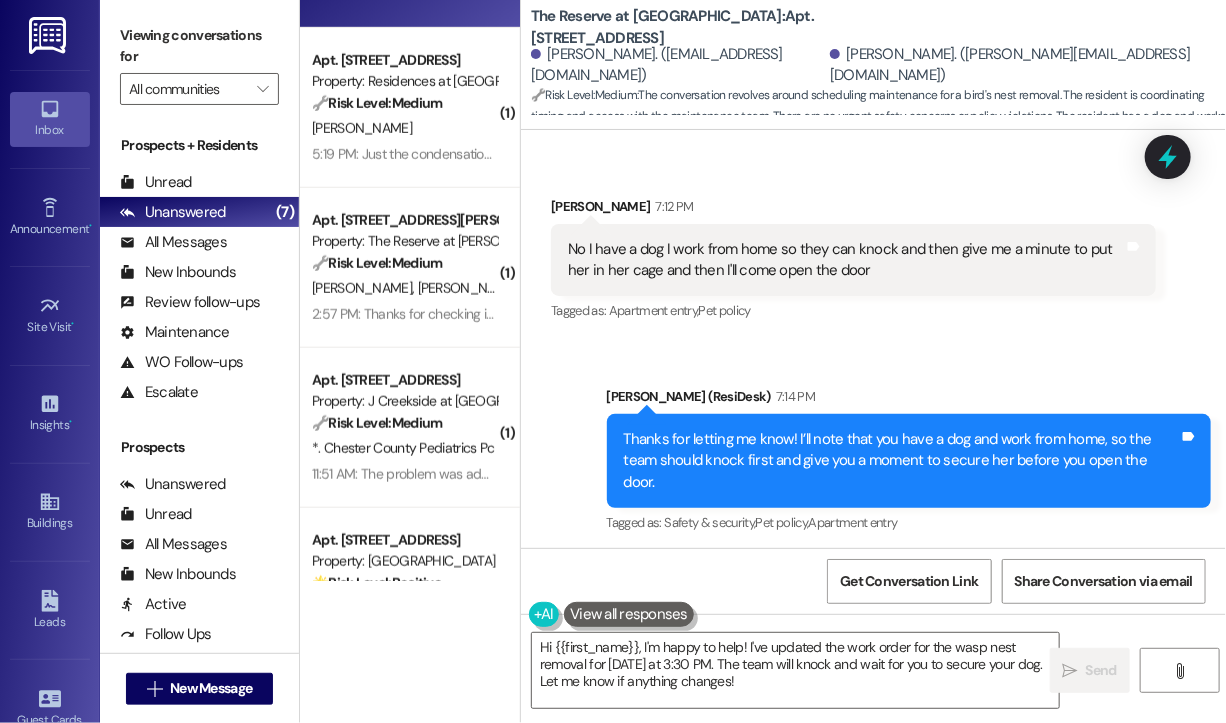 scroll, scrollTop: 699, scrollLeft: 0, axis: vertical 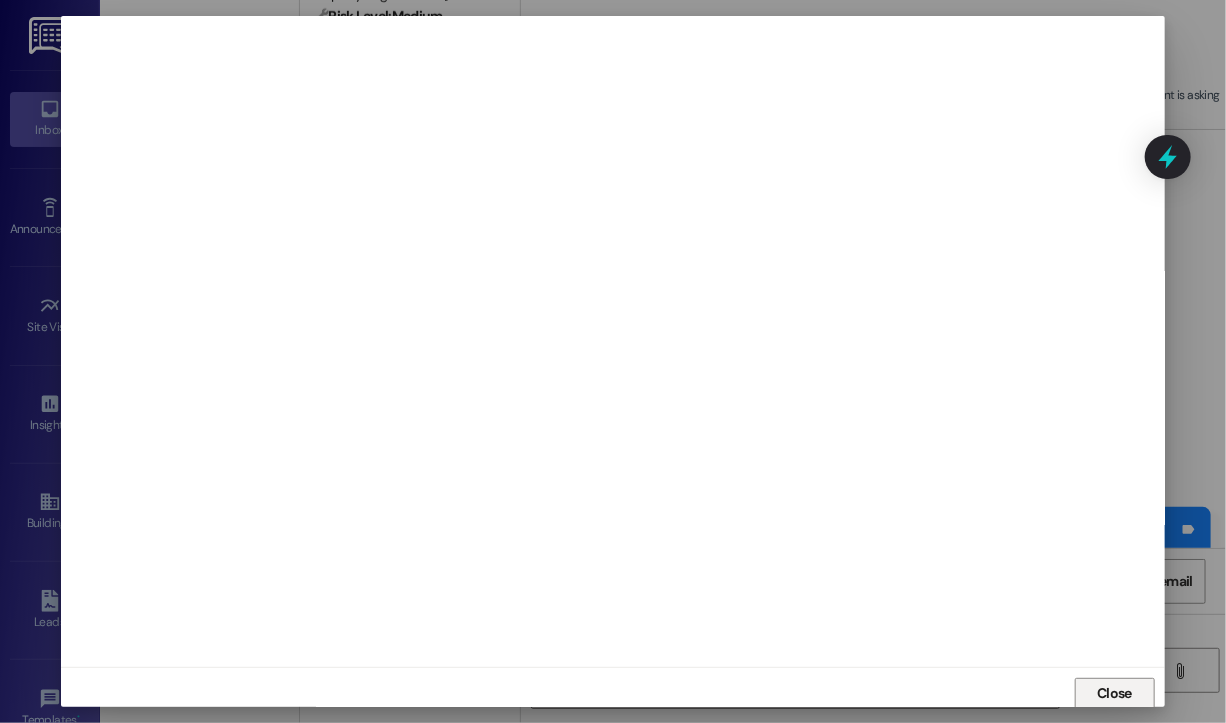 click on "Close" at bounding box center [1114, 694] 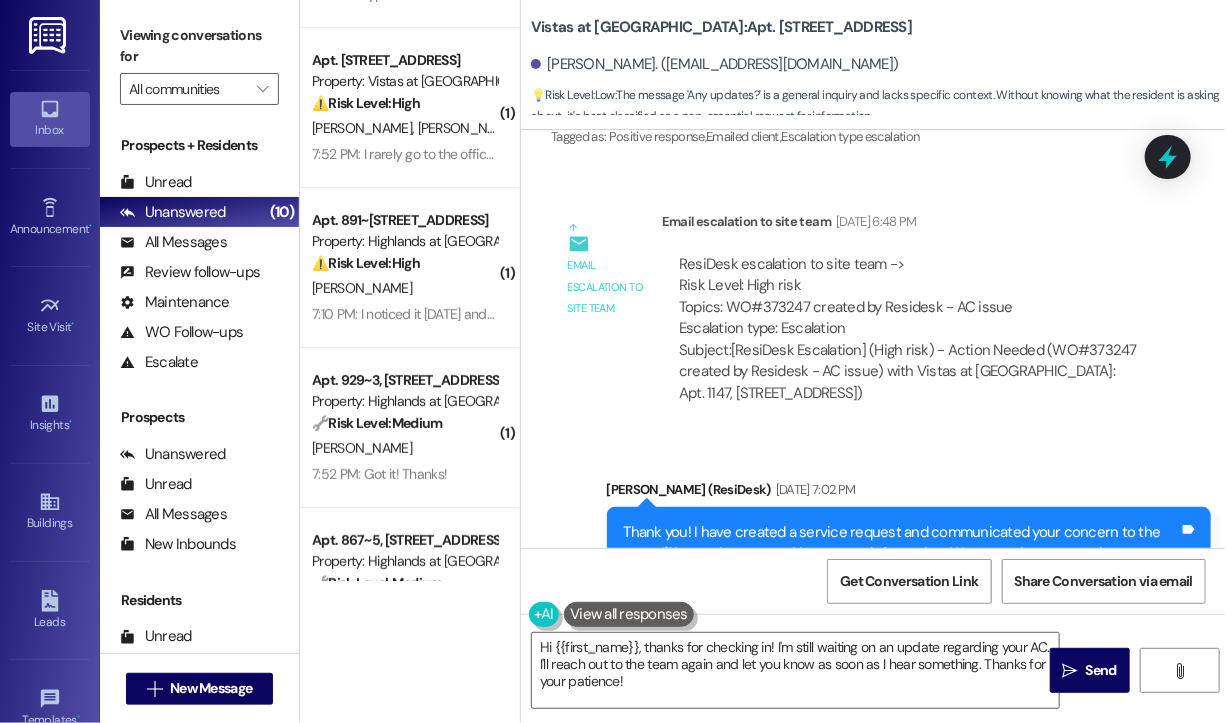 scroll, scrollTop: 0, scrollLeft: 0, axis: both 